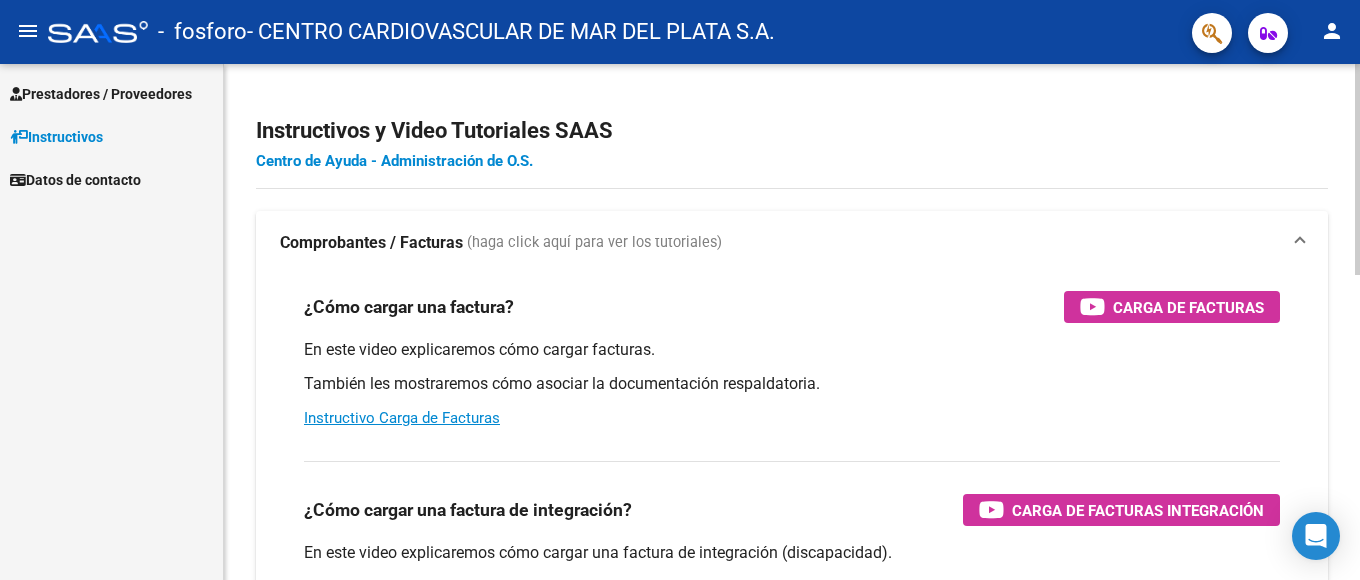 scroll, scrollTop: 0, scrollLeft: 0, axis: both 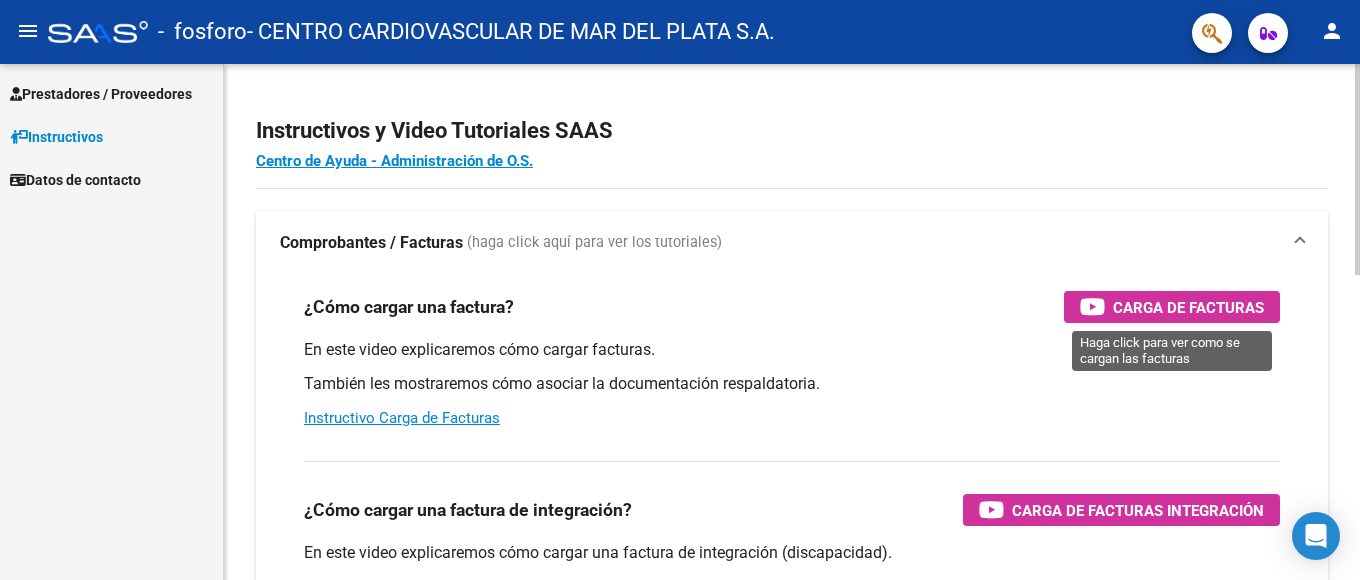 click on "Carga de Facturas" at bounding box center [1188, 307] 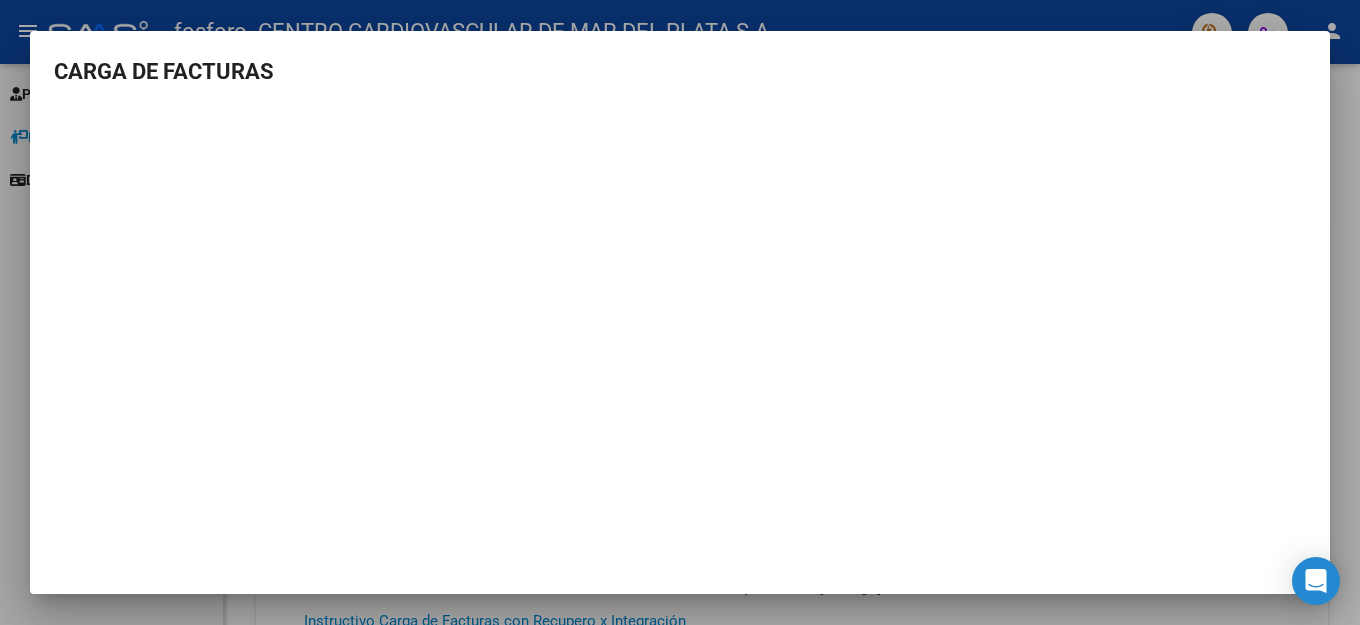 scroll, scrollTop: 0, scrollLeft: 0, axis: both 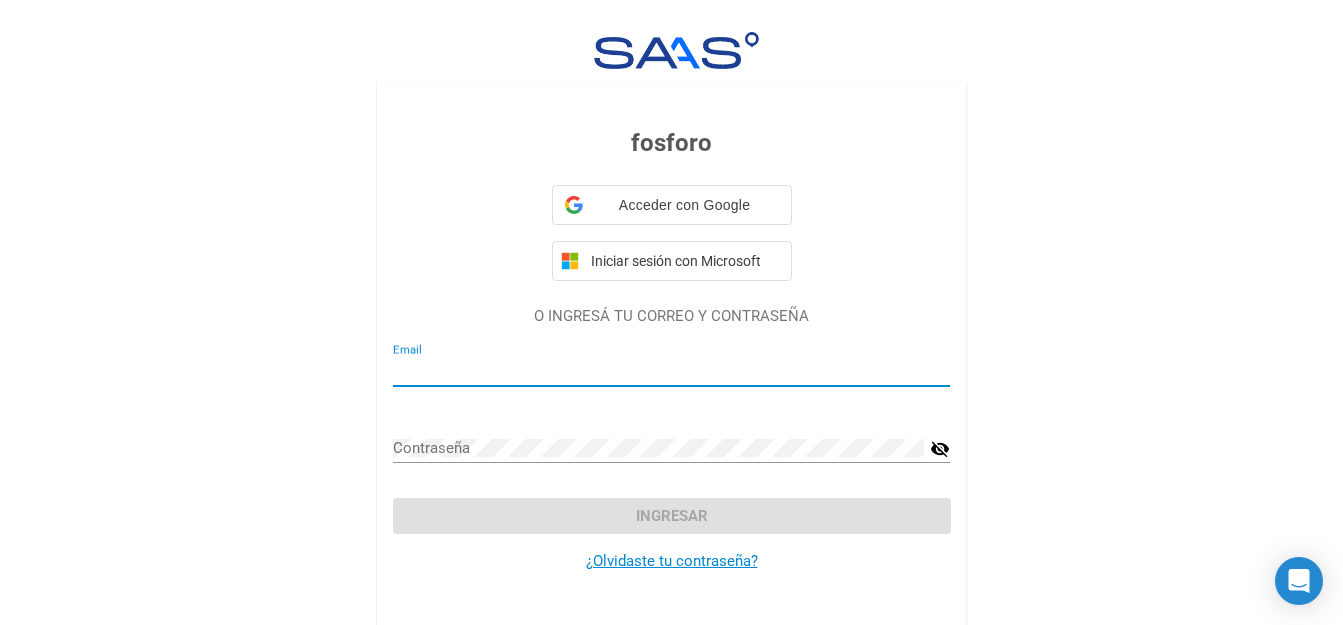 type on "[EMAIL]" 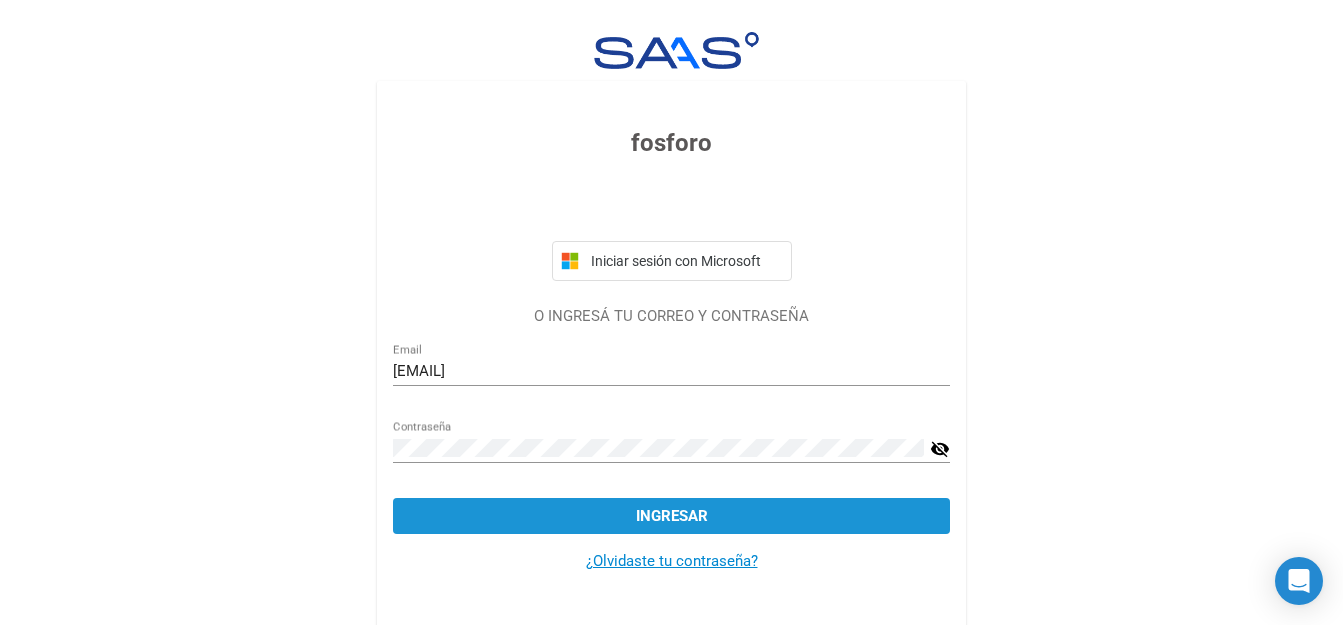 click on "Ingresar" 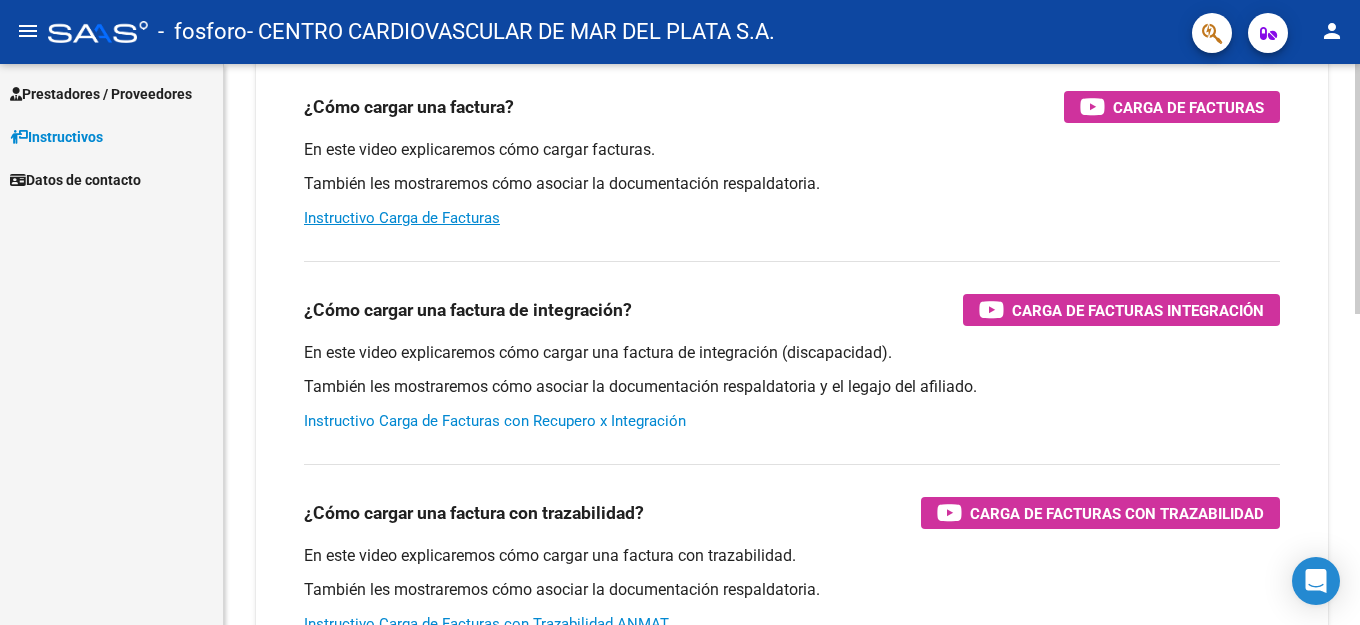 scroll, scrollTop: 300, scrollLeft: 0, axis: vertical 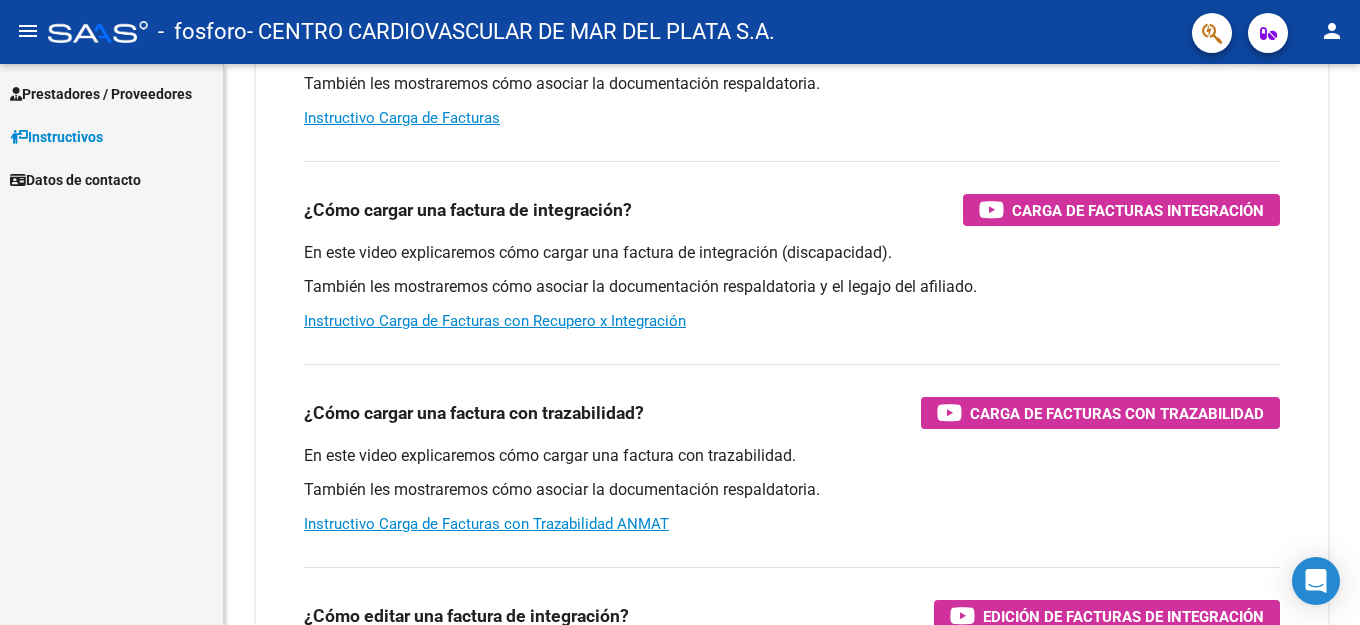 click on "Prestadores / Proveedores" at bounding box center (101, 94) 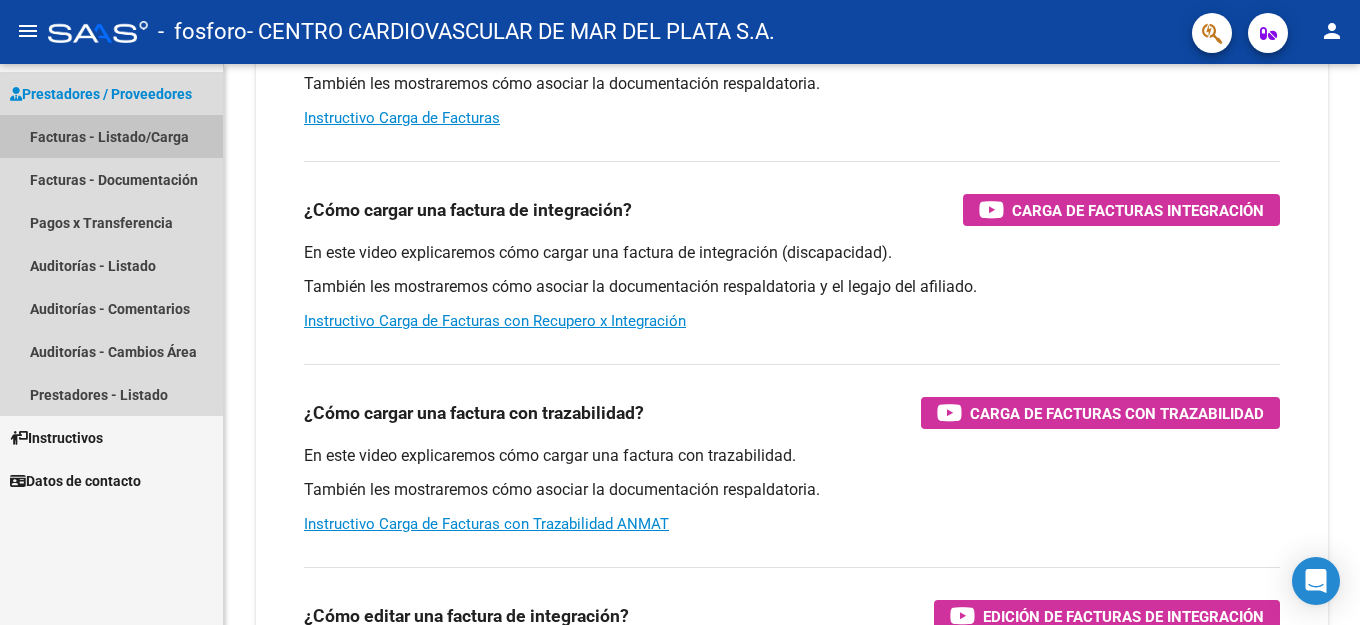 click on "Facturas - Listado/Carga" at bounding box center [111, 136] 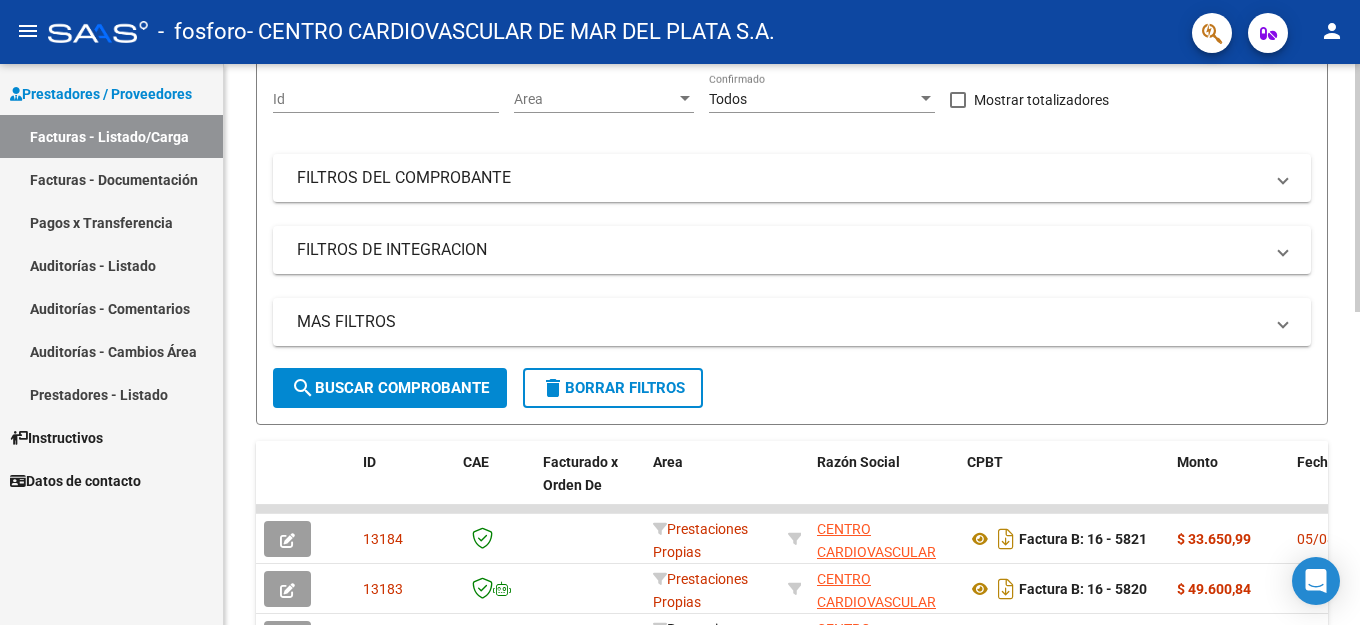 scroll, scrollTop: 0, scrollLeft: 0, axis: both 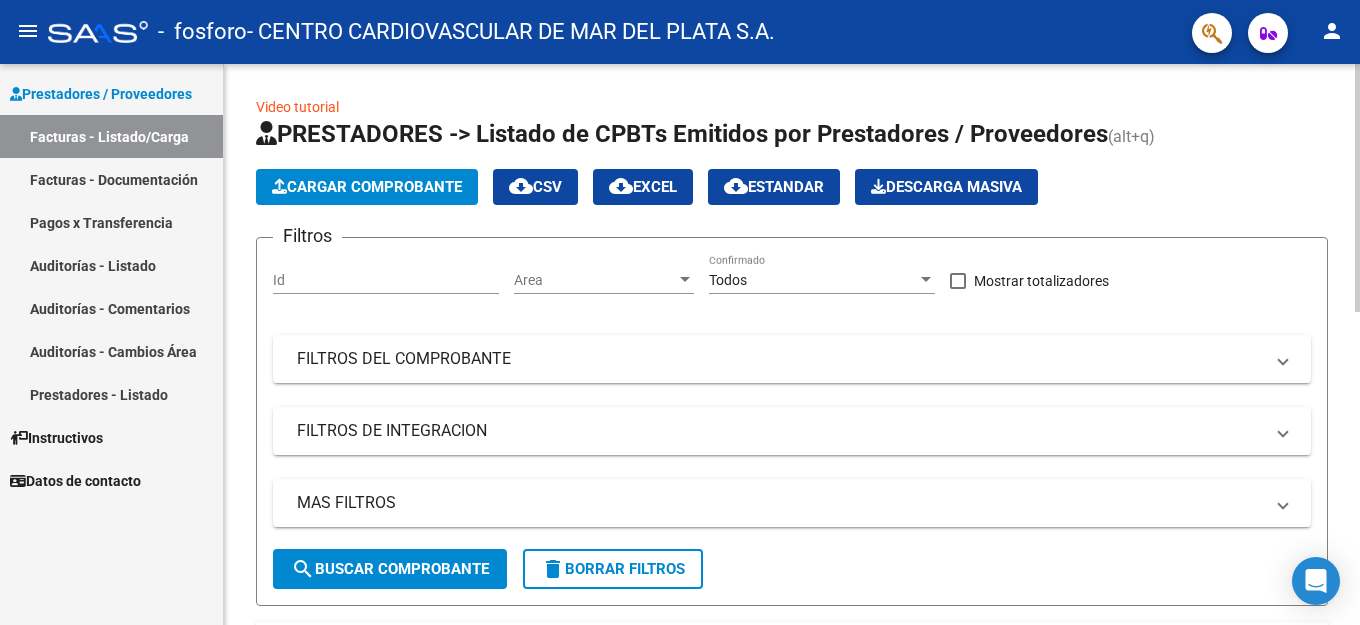 click on "Id" 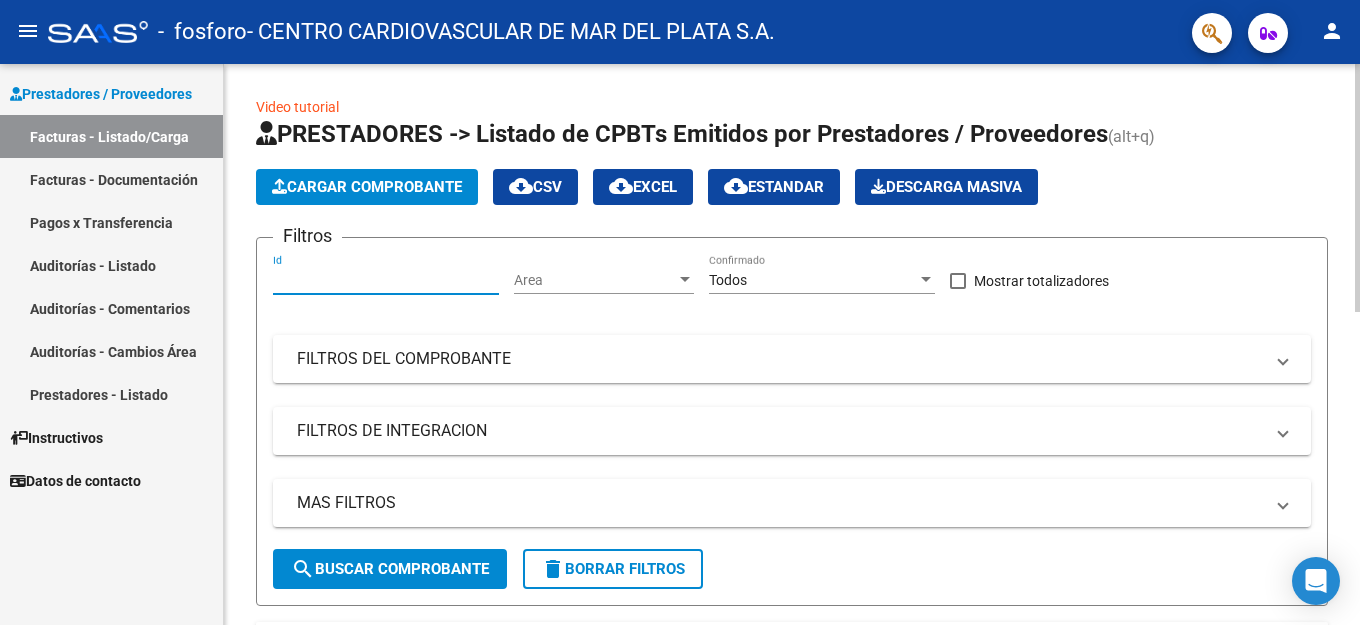 click on "Id" at bounding box center [386, 280] 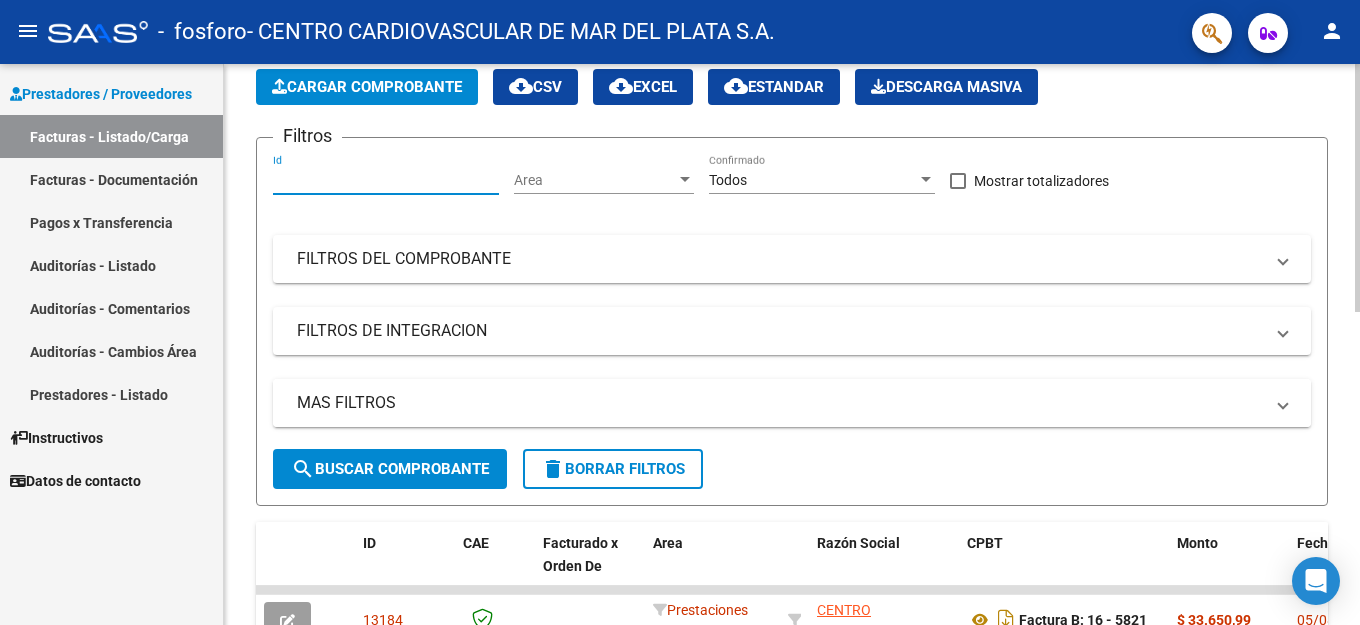 scroll, scrollTop: 0, scrollLeft: 0, axis: both 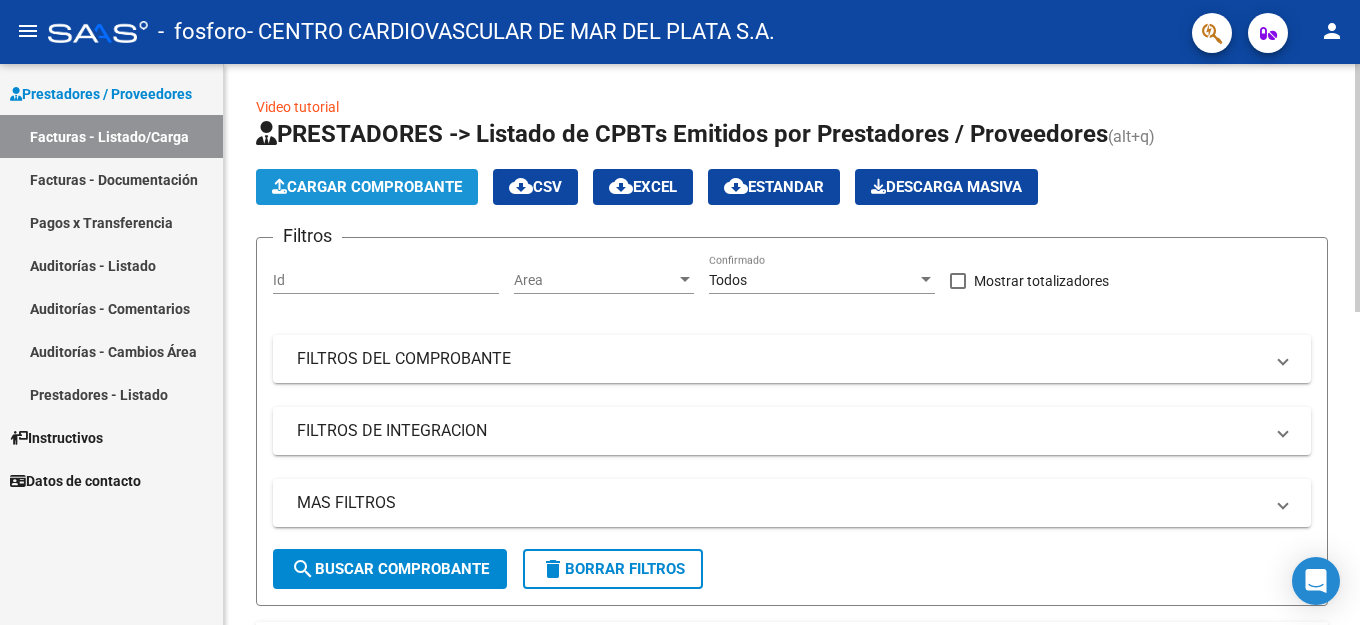 click on "Cargar Comprobante" 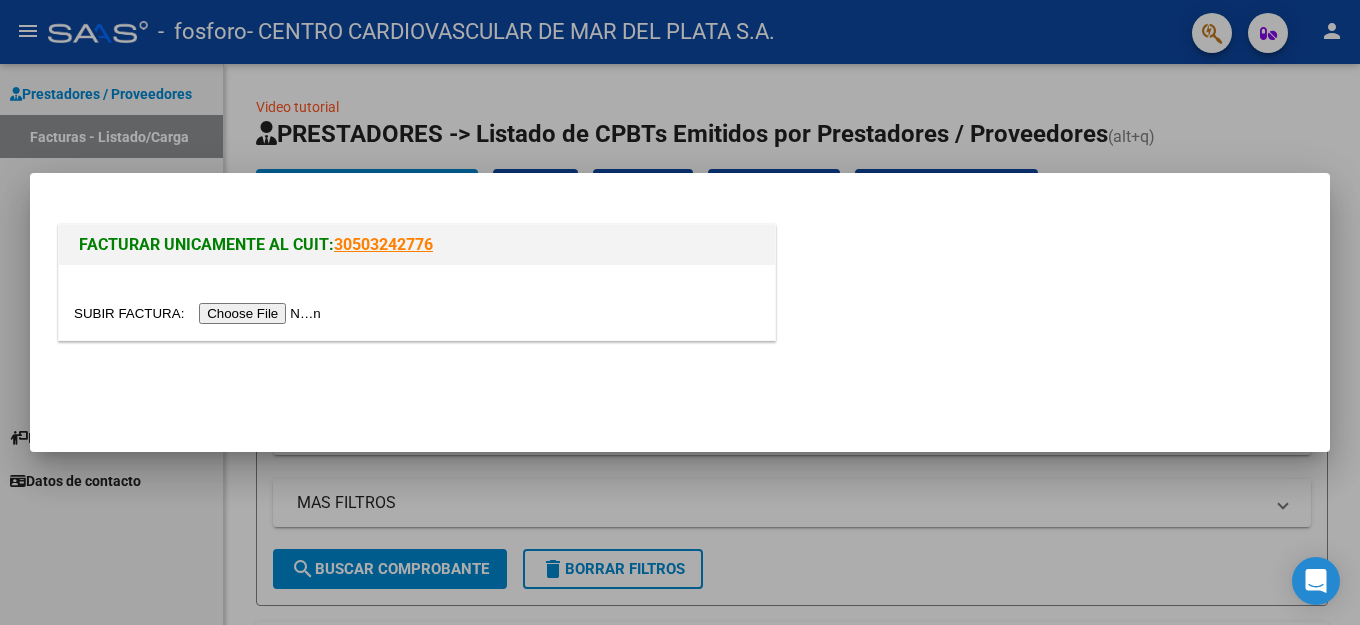 click at bounding box center (200, 313) 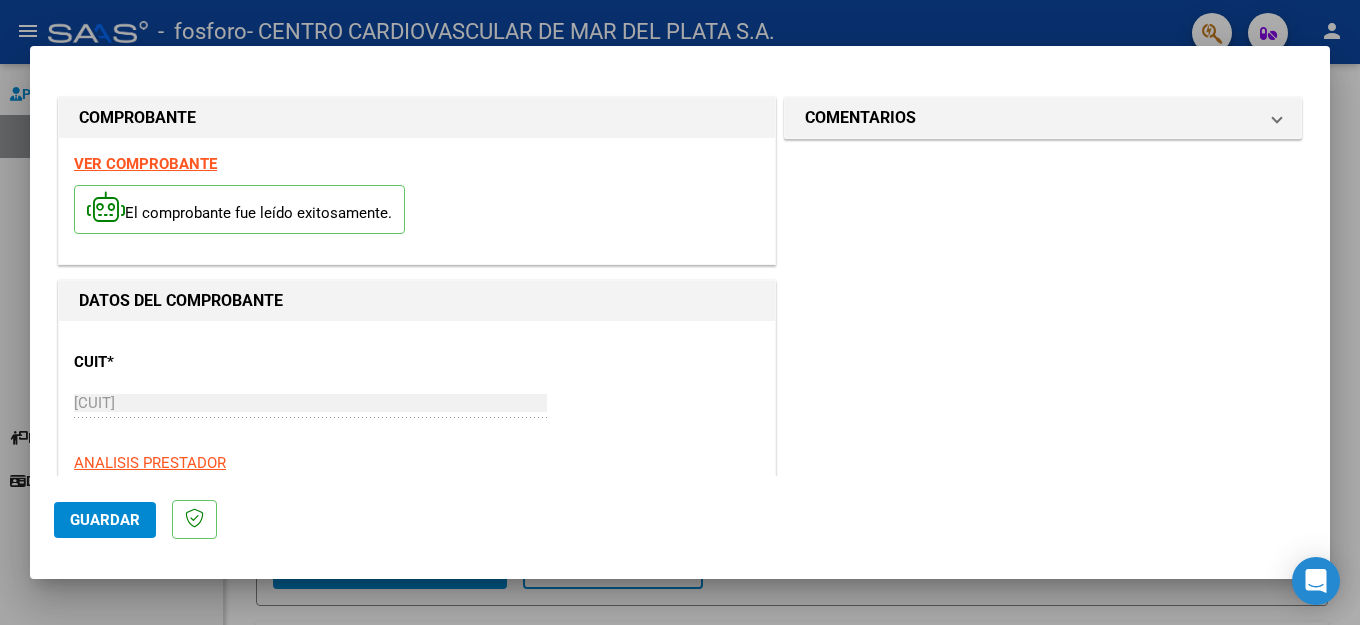 scroll, scrollTop: 200, scrollLeft: 0, axis: vertical 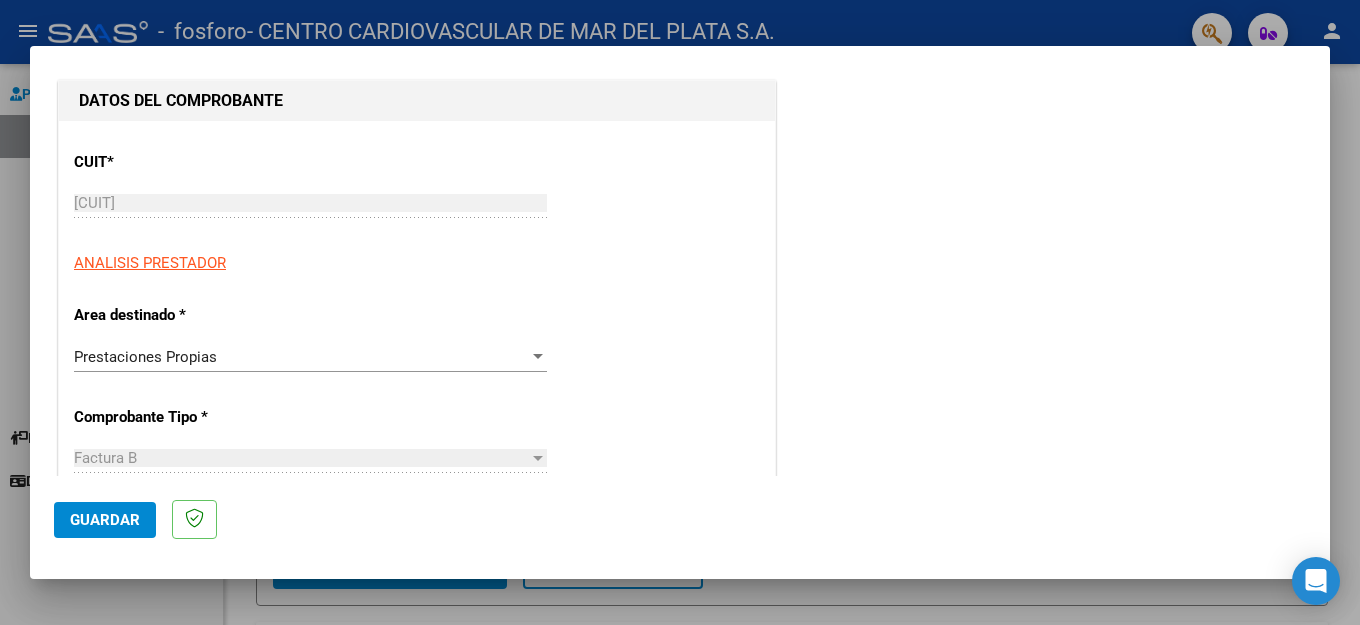 click on "Prestaciones Propias" at bounding box center (301, 357) 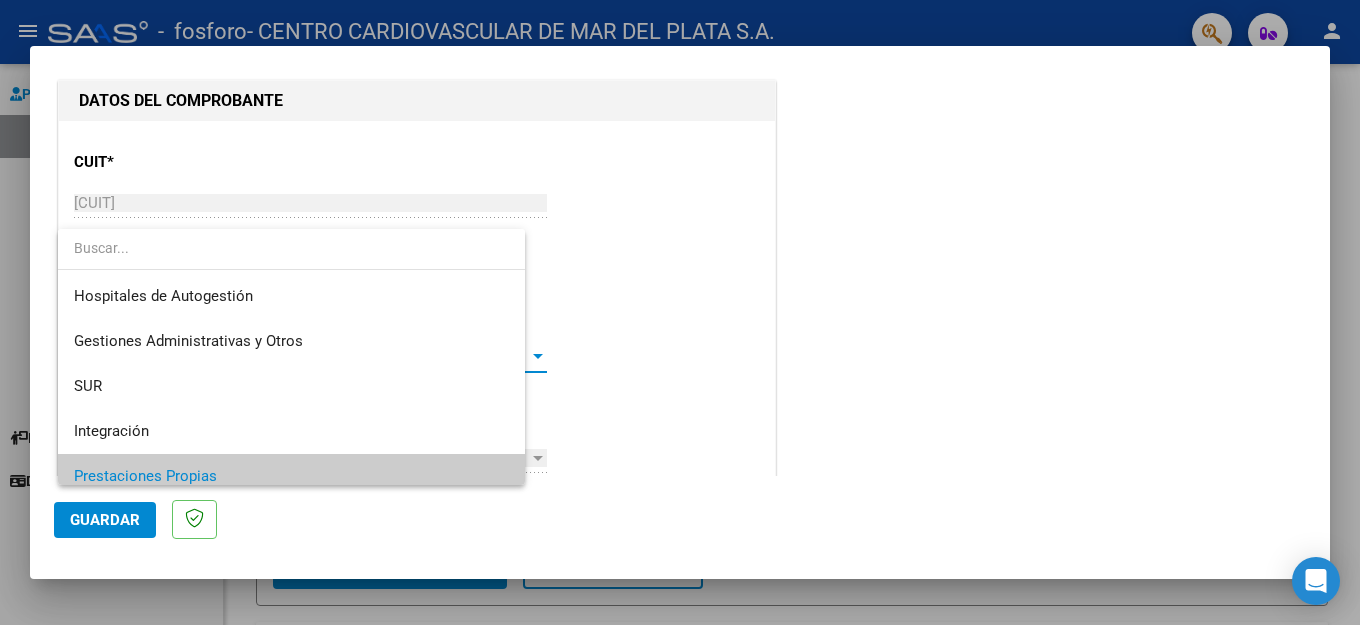 scroll, scrollTop: 119, scrollLeft: 0, axis: vertical 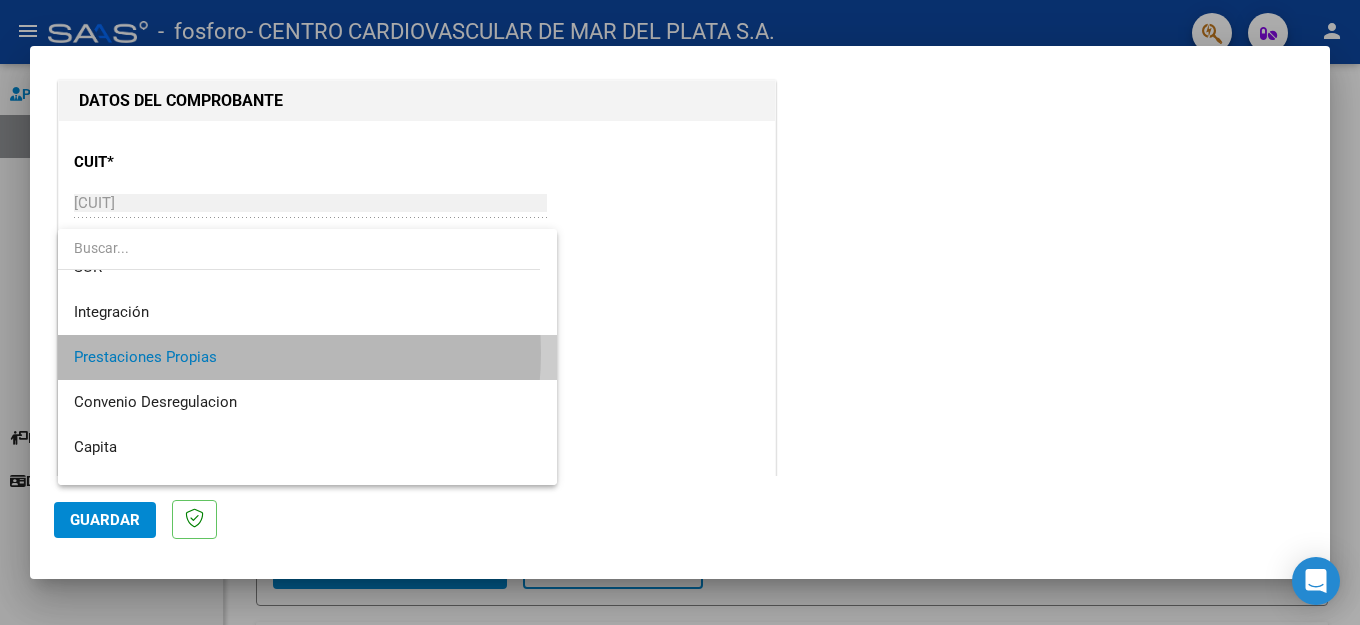 click on "Prestaciones Propias" at bounding box center (307, 357) 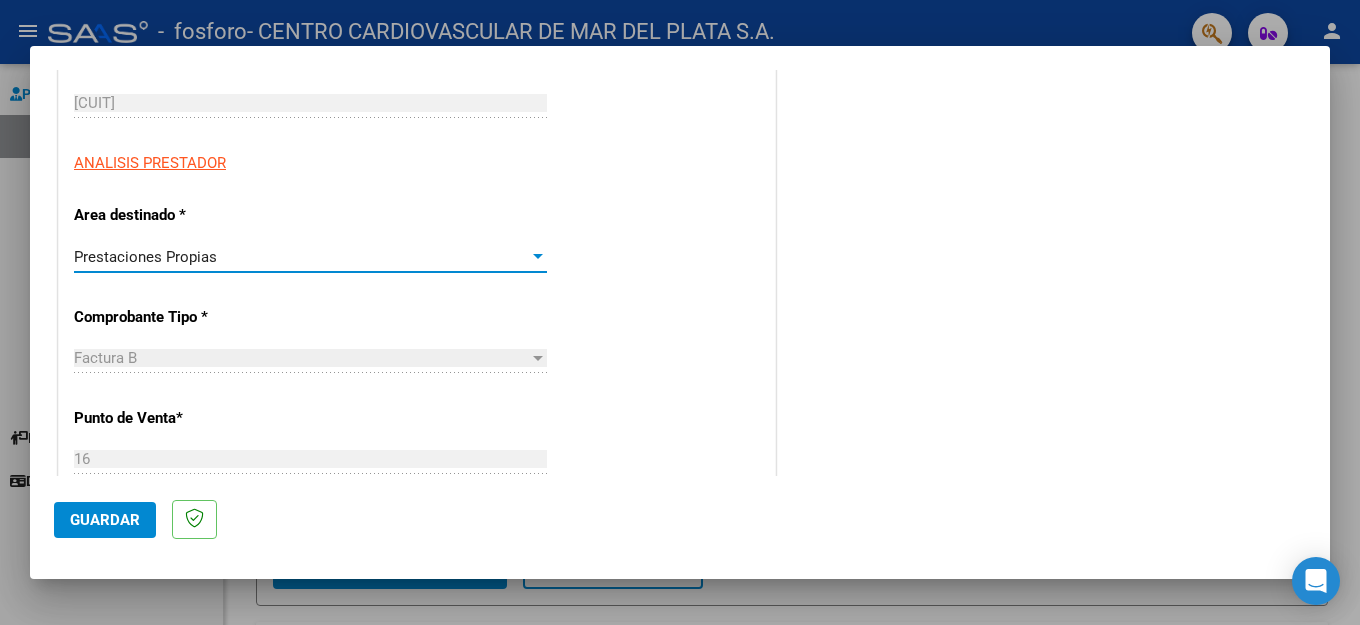 scroll, scrollTop: 400, scrollLeft: 0, axis: vertical 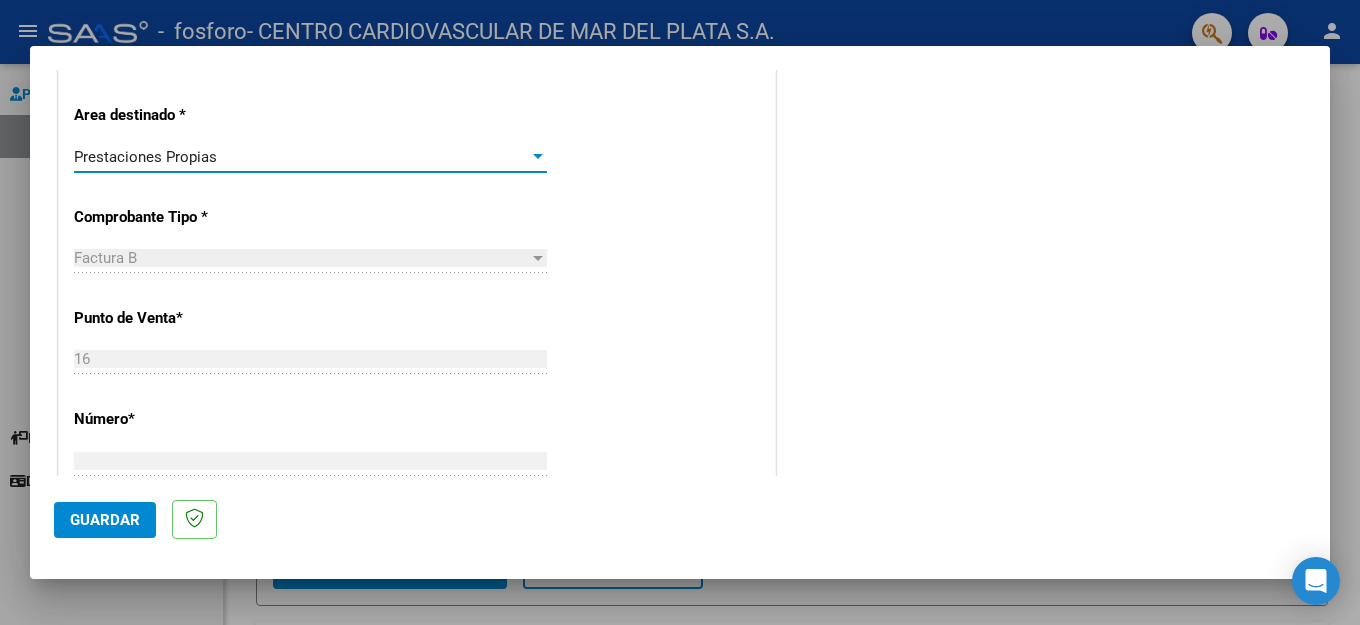 click on "Factura B" at bounding box center [301, 258] 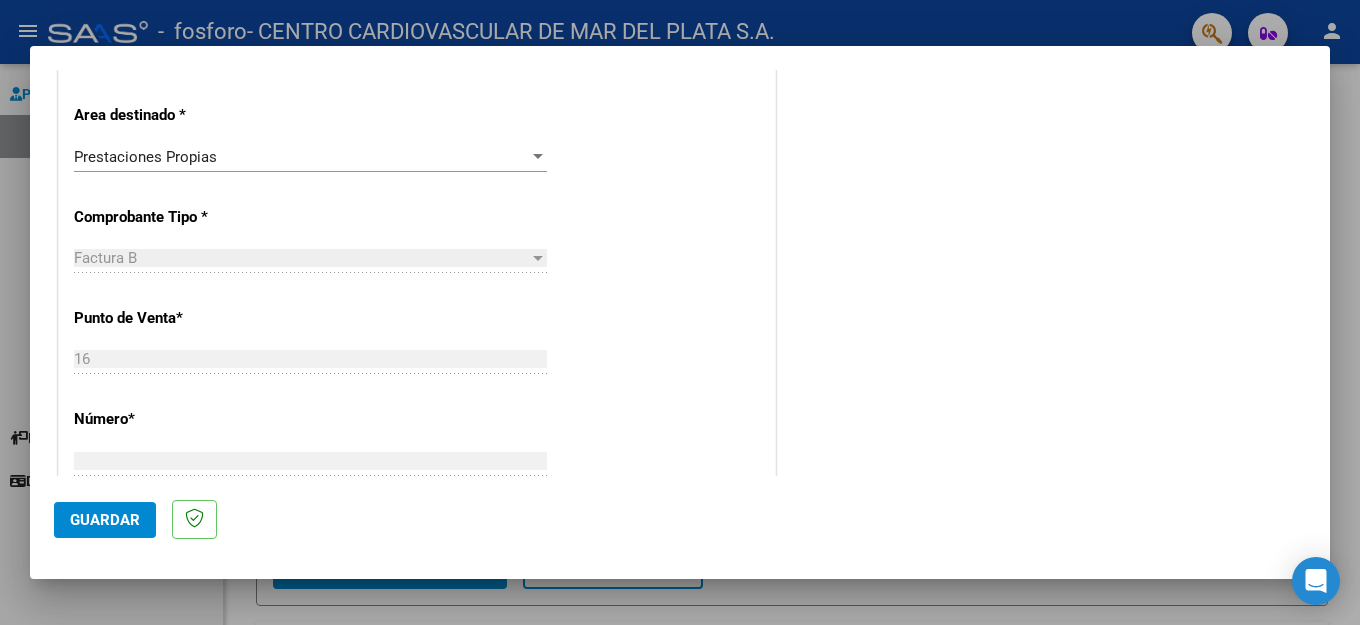 click on "Factura B Seleccionar Tipo" at bounding box center [310, 258] 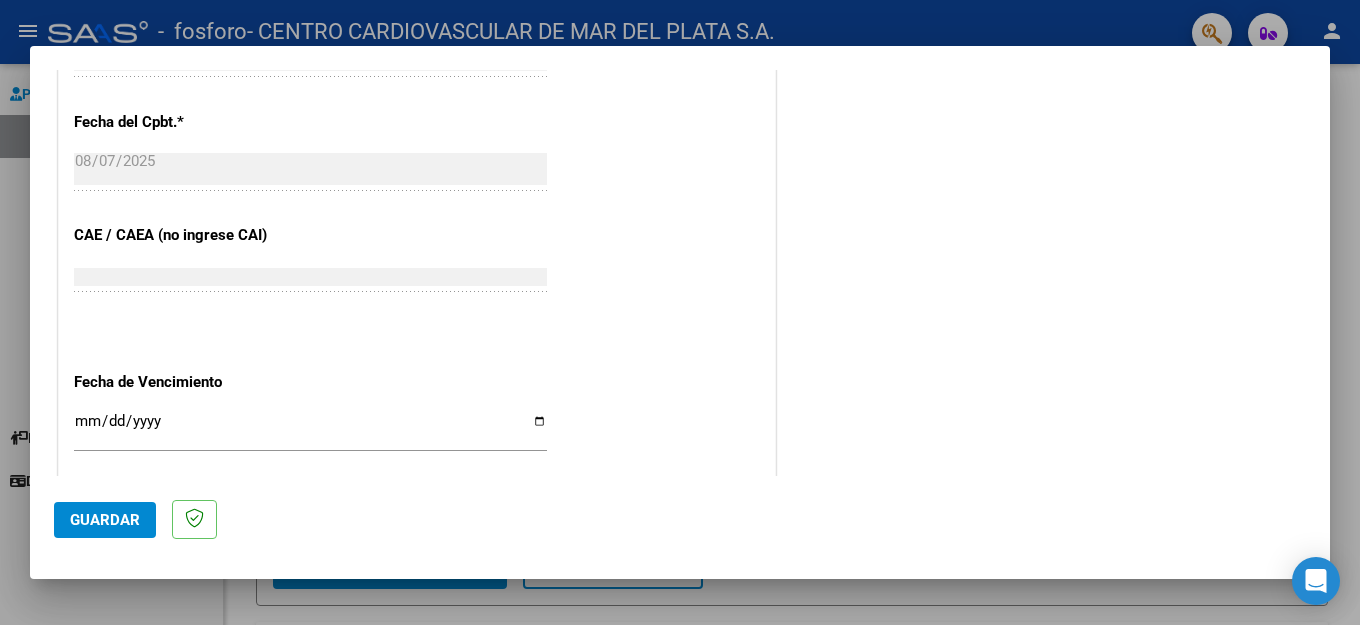 scroll, scrollTop: 1000, scrollLeft: 0, axis: vertical 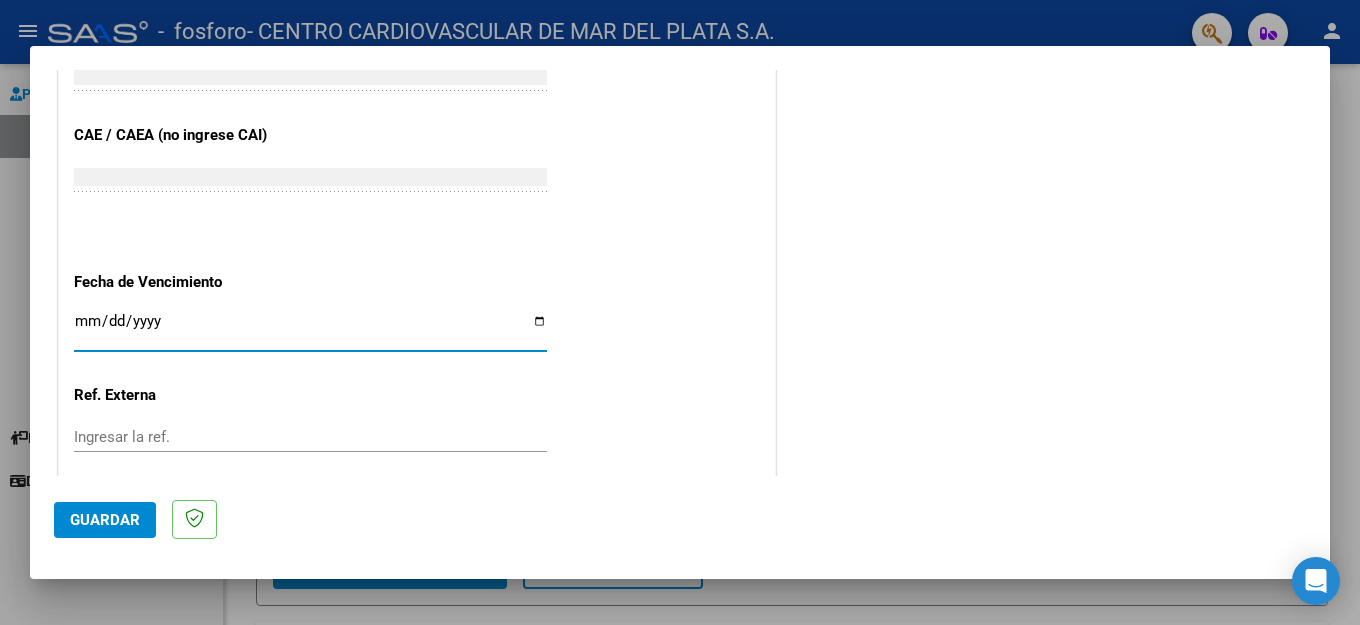 click on "Ingresar la fecha" at bounding box center (310, 329) 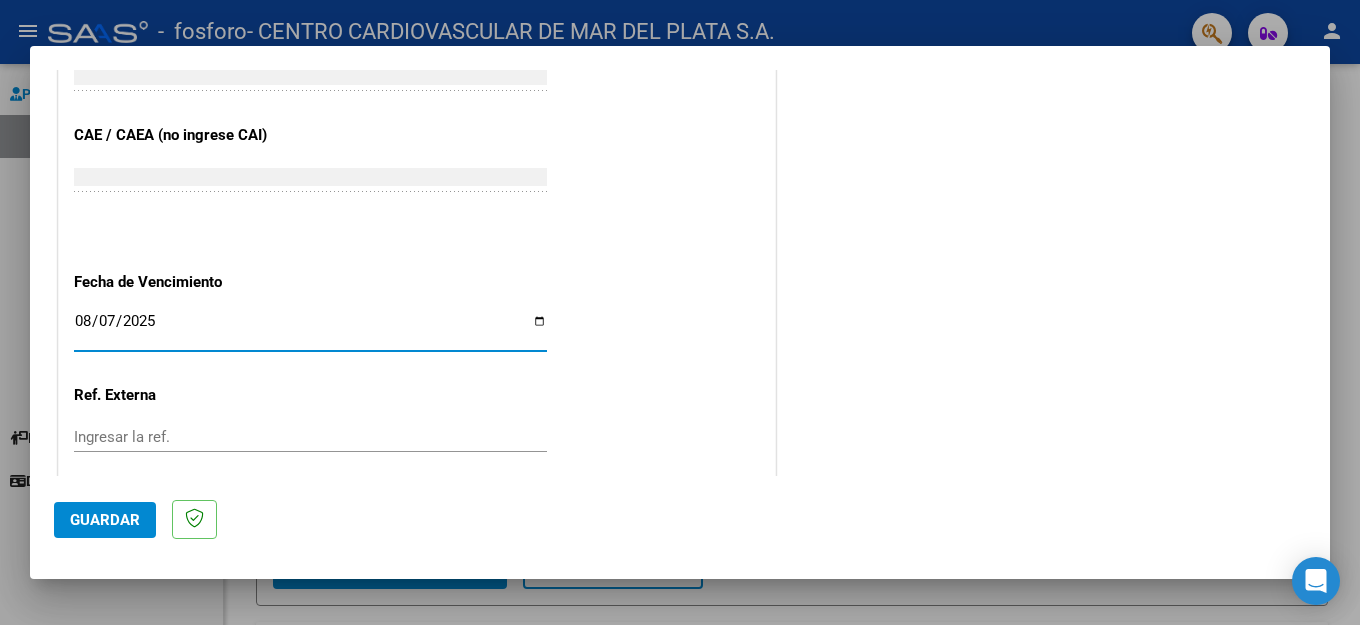 click on "Ingresar la ref." at bounding box center [310, 437] 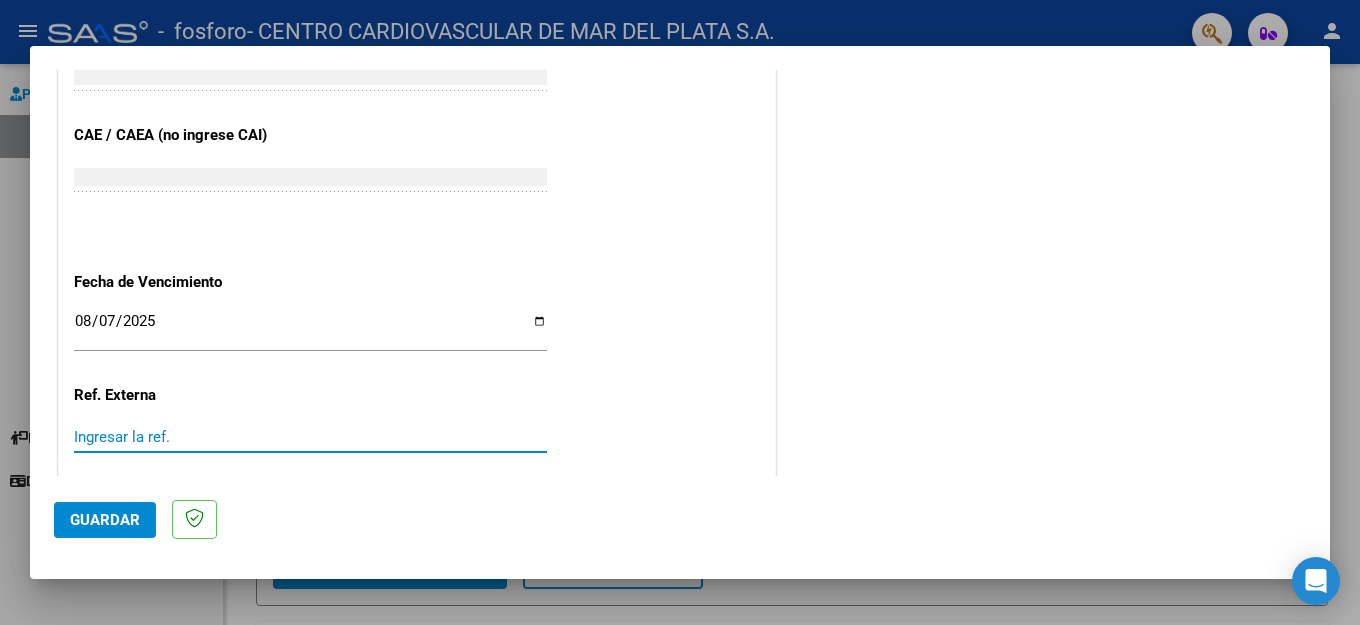 click on "Ingresar la ref." at bounding box center (310, 437) 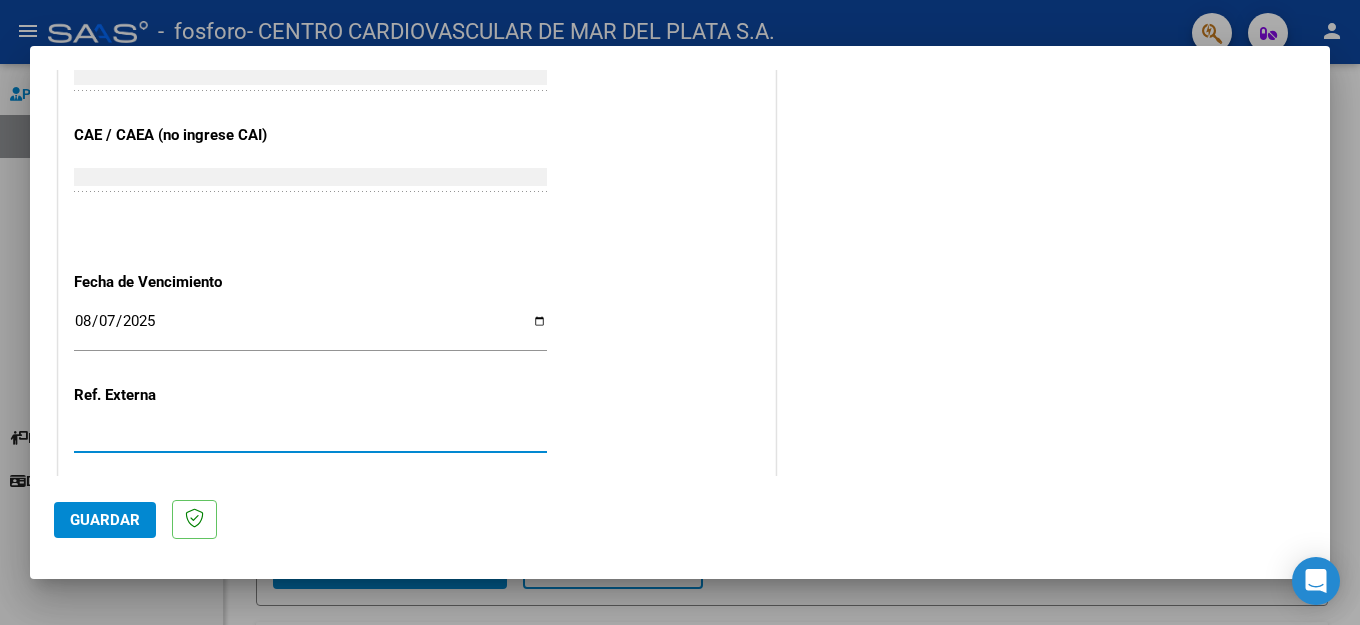 drag, startPoint x: 123, startPoint y: 419, endPoint x: 0, endPoint y: 391, distance: 126.146736 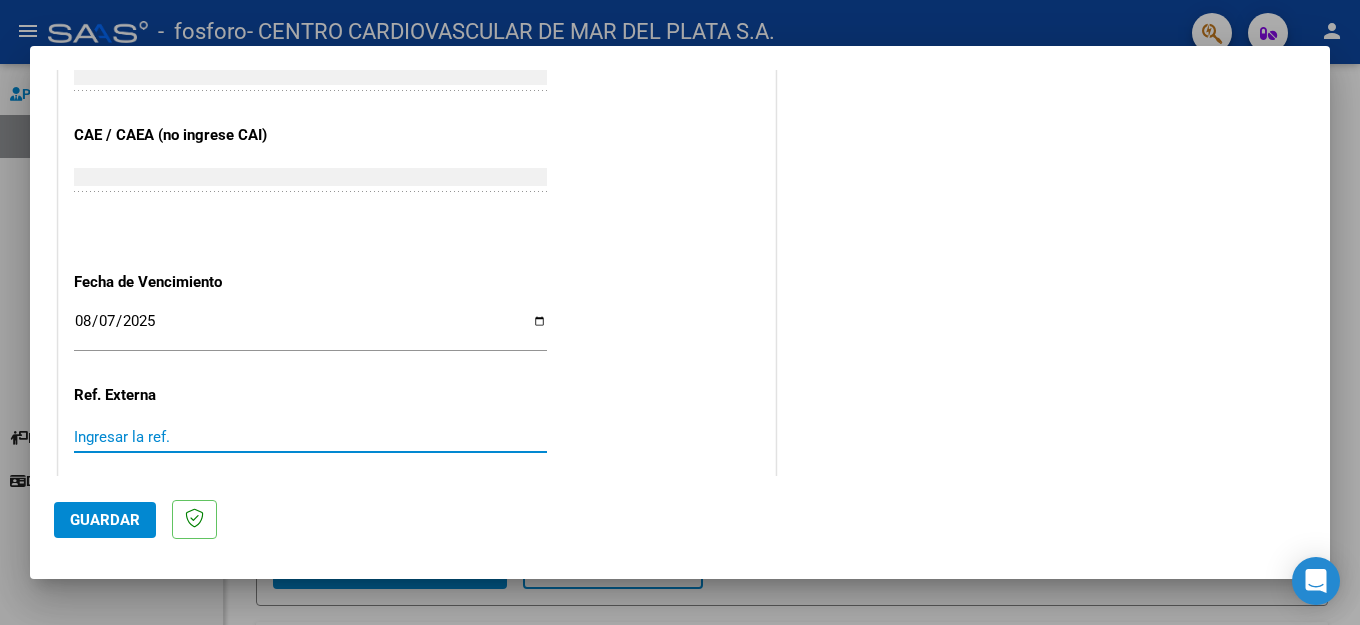 scroll, scrollTop: 1091, scrollLeft: 0, axis: vertical 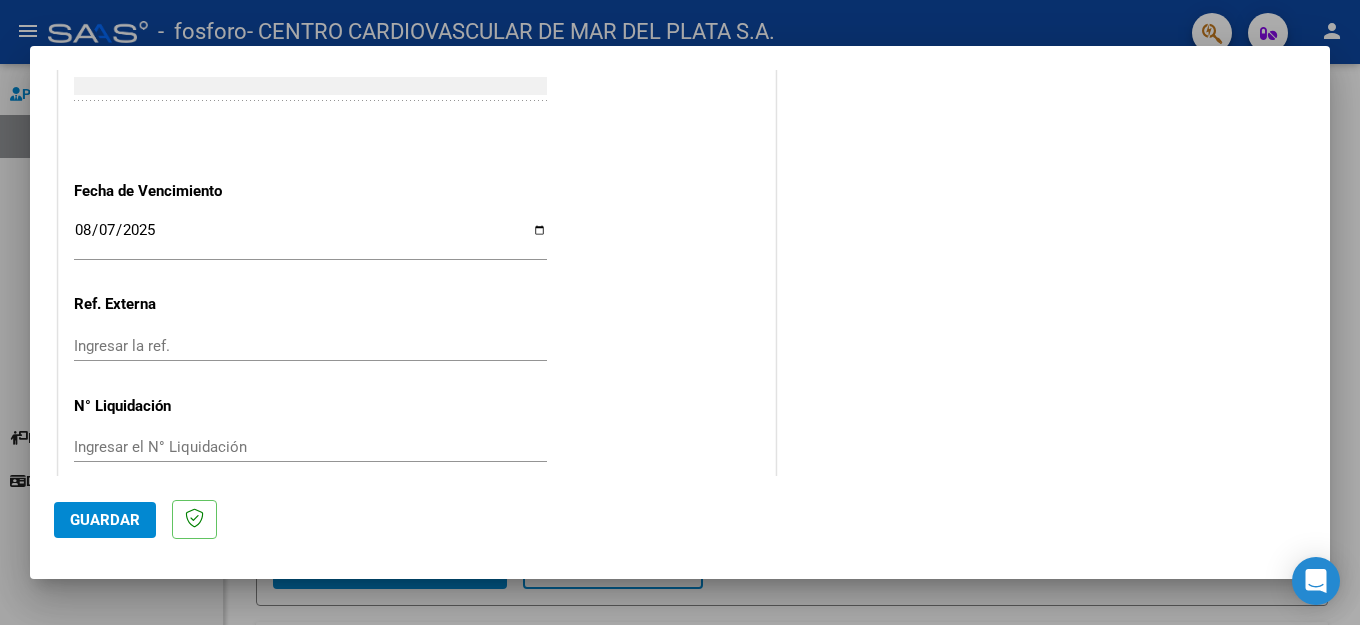 click on "Ingresar la ref." 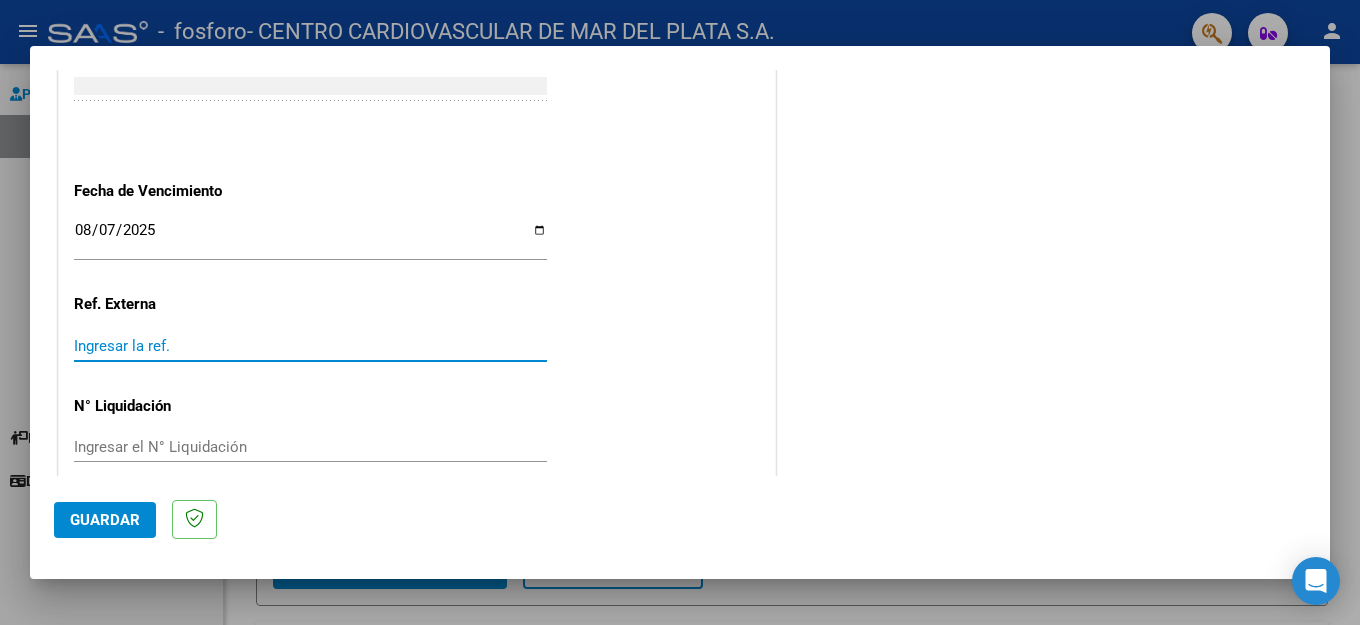 click on "Ingresar la ref." at bounding box center [310, 346] 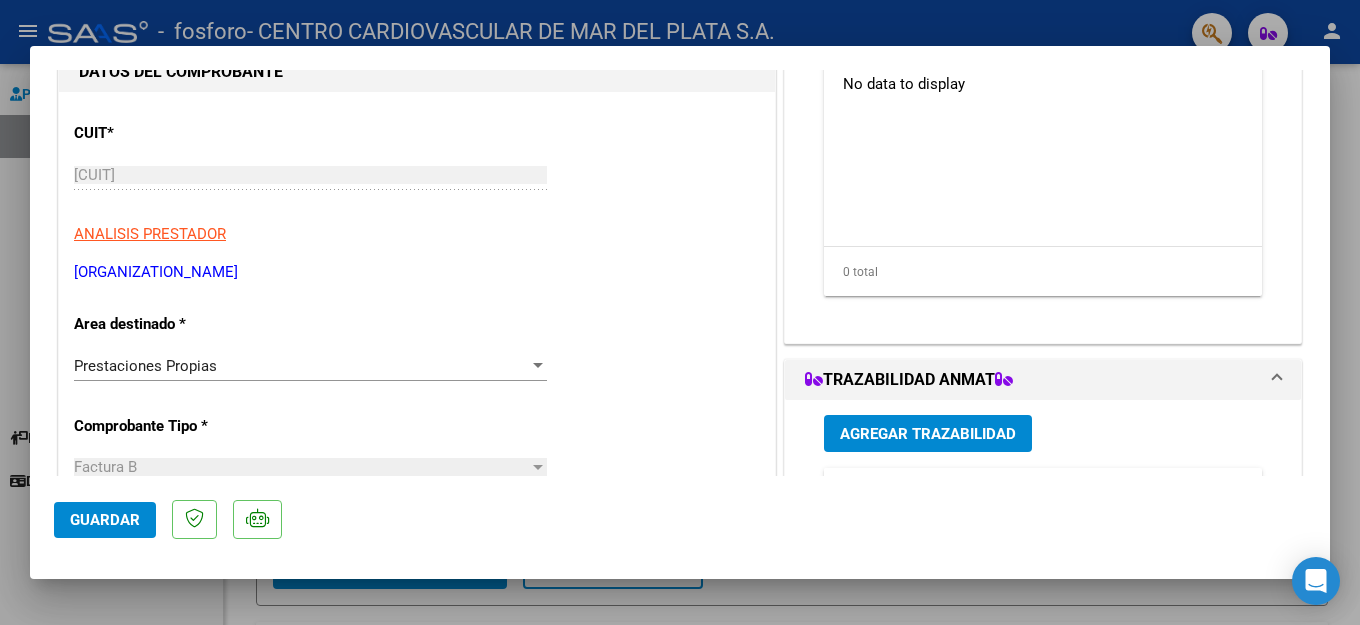 scroll, scrollTop: 0, scrollLeft: 0, axis: both 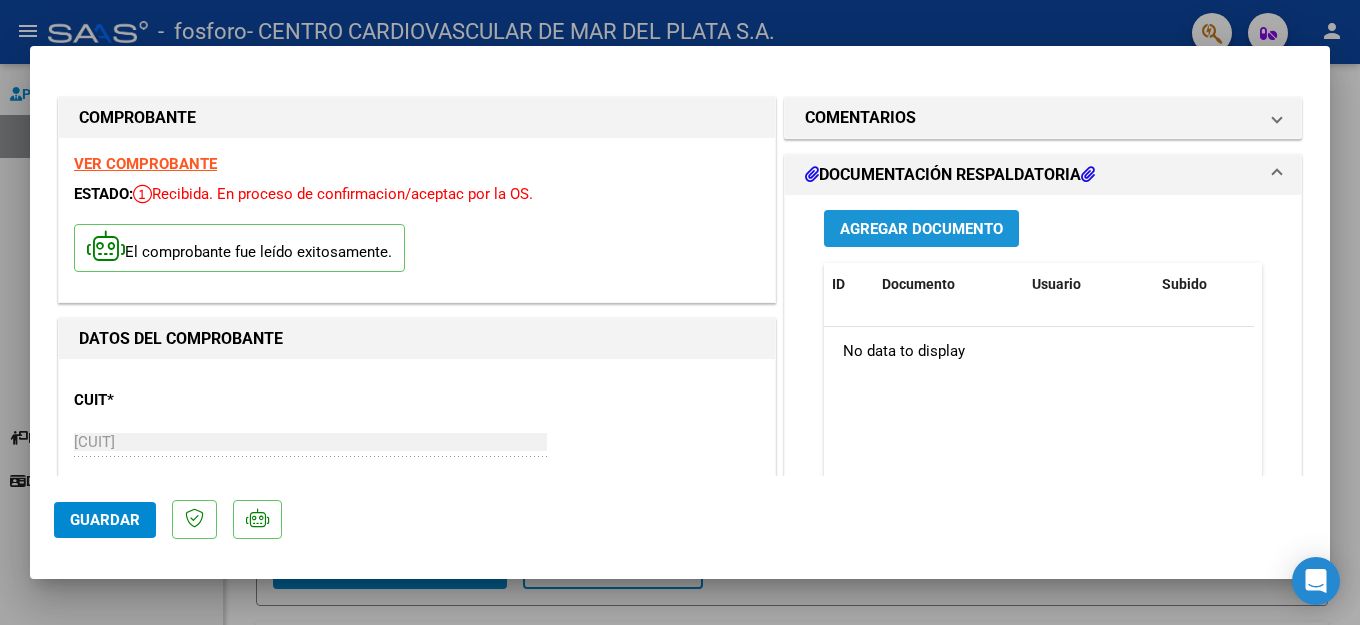 click on "Agregar Documento" at bounding box center [921, 229] 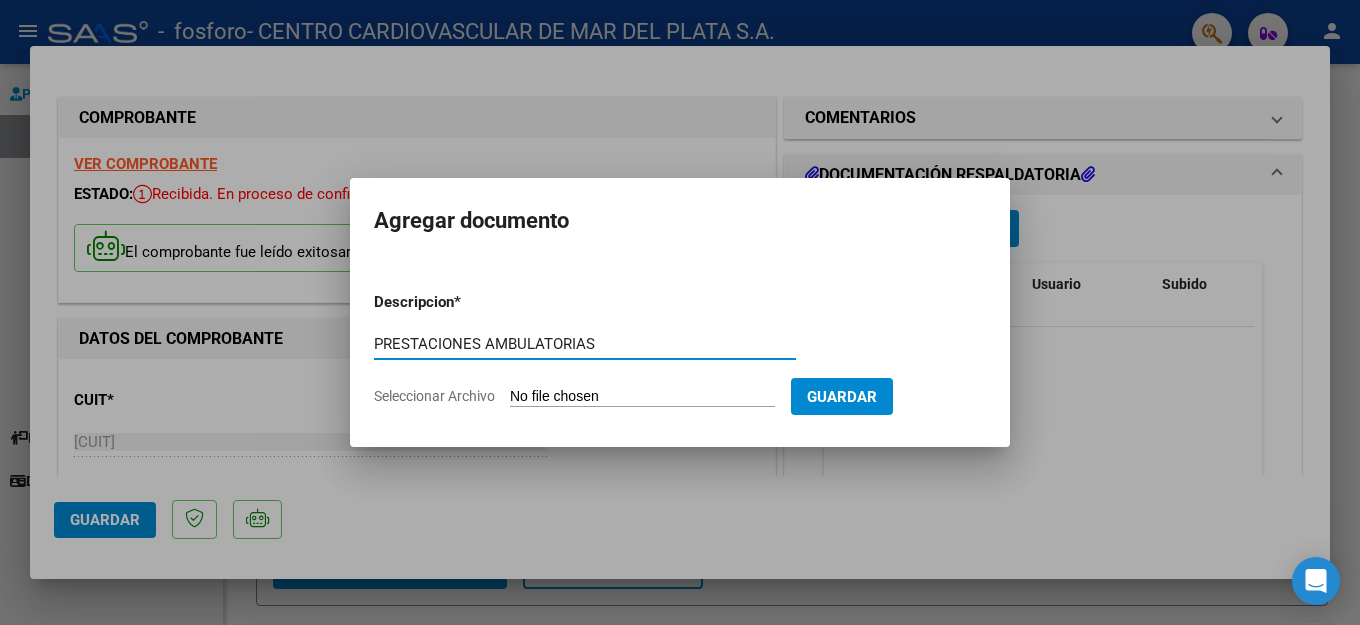 type on "PRESTACIONES AMBULATORIAS" 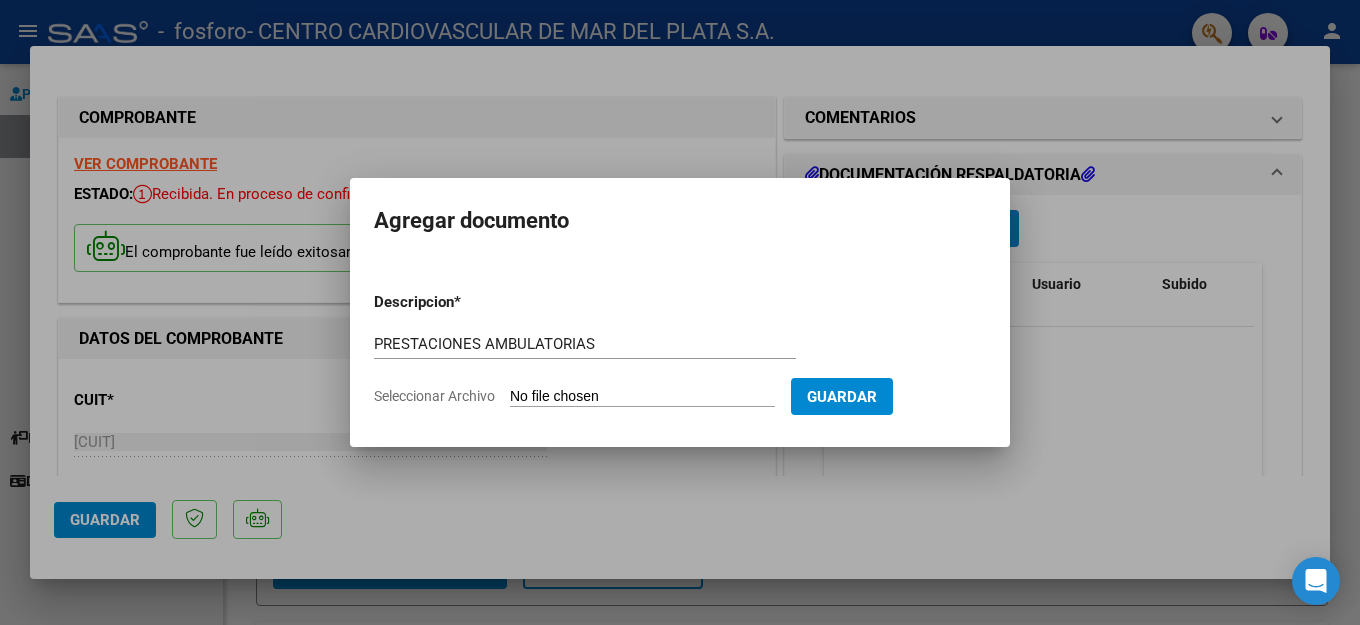 click on "Seleccionar Archivo" 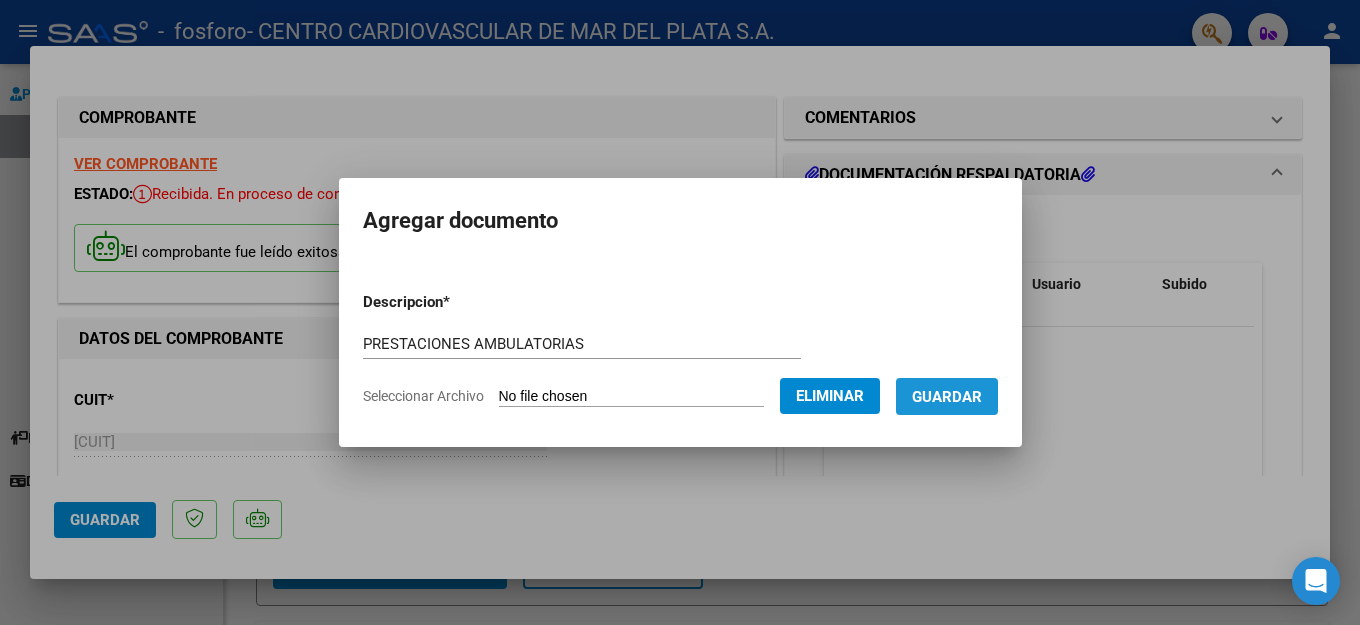 click on "Guardar" at bounding box center (947, 397) 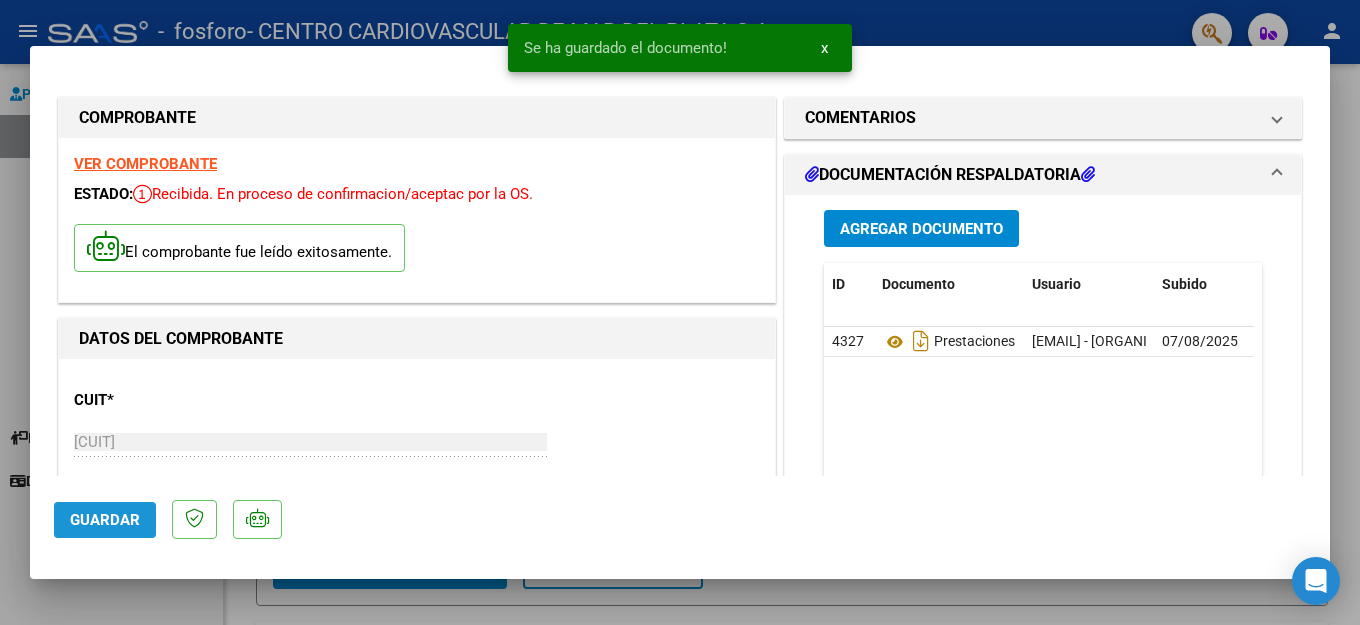 click on "Guardar" 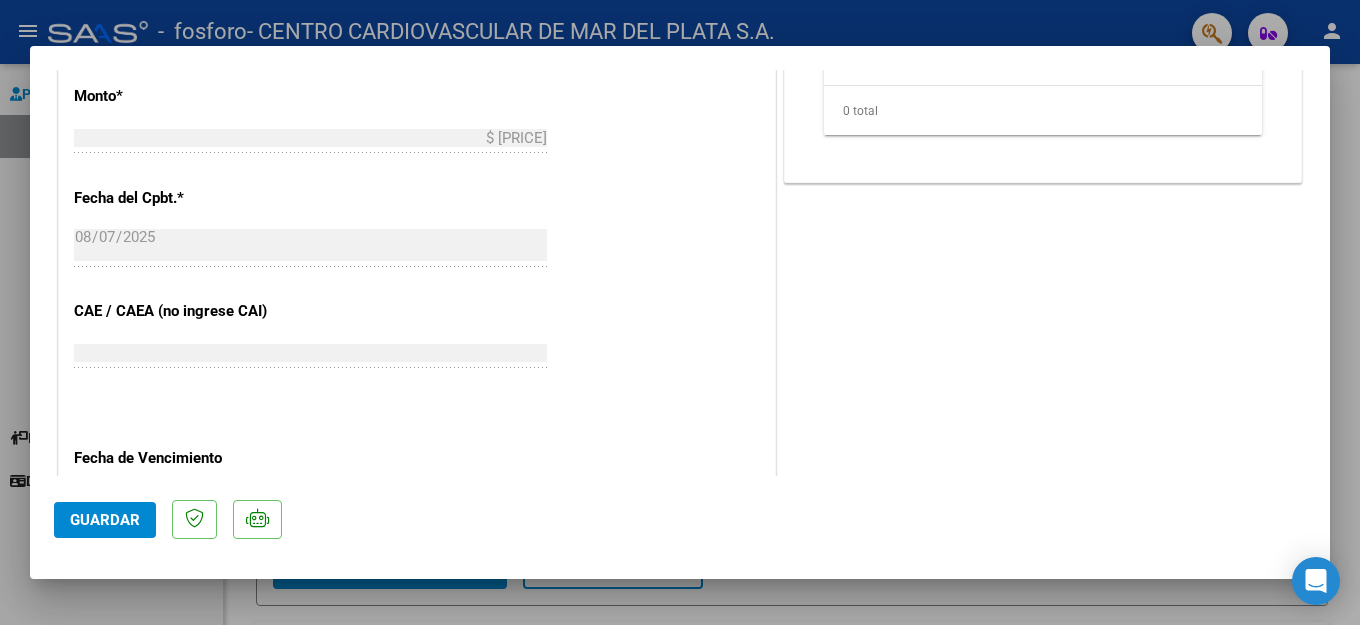 scroll, scrollTop: 1167, scrollLeft: 0, axis: vertical 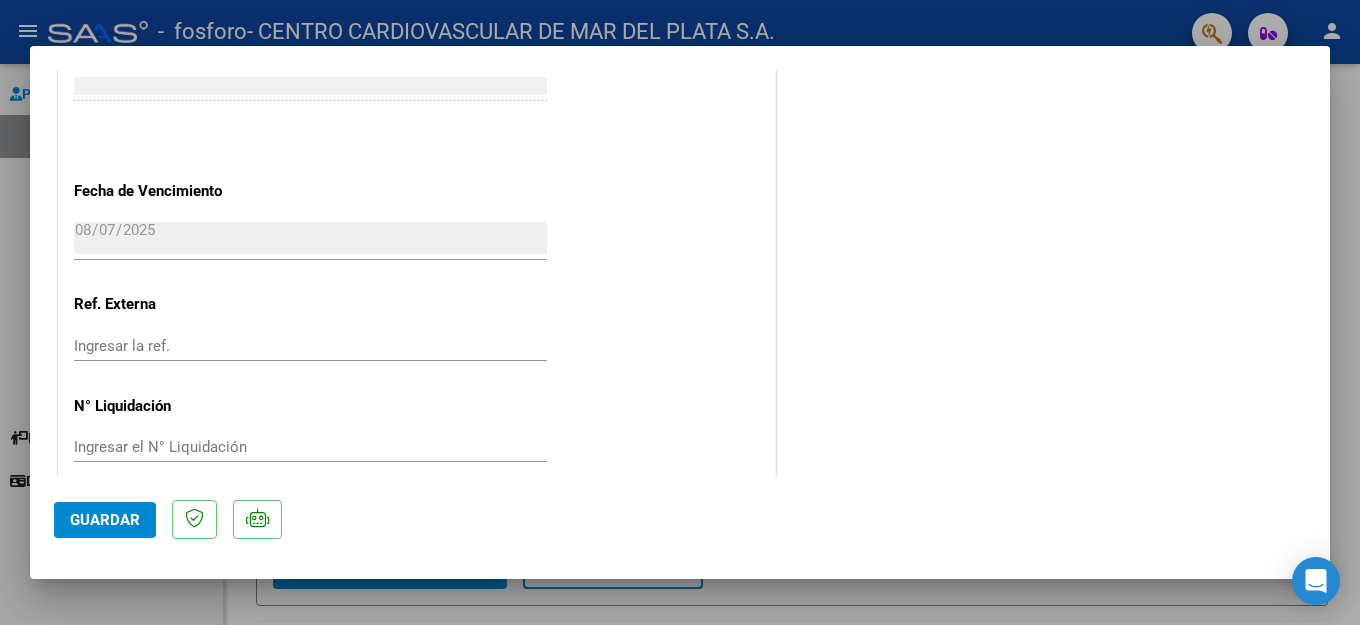 click on "Guardar" 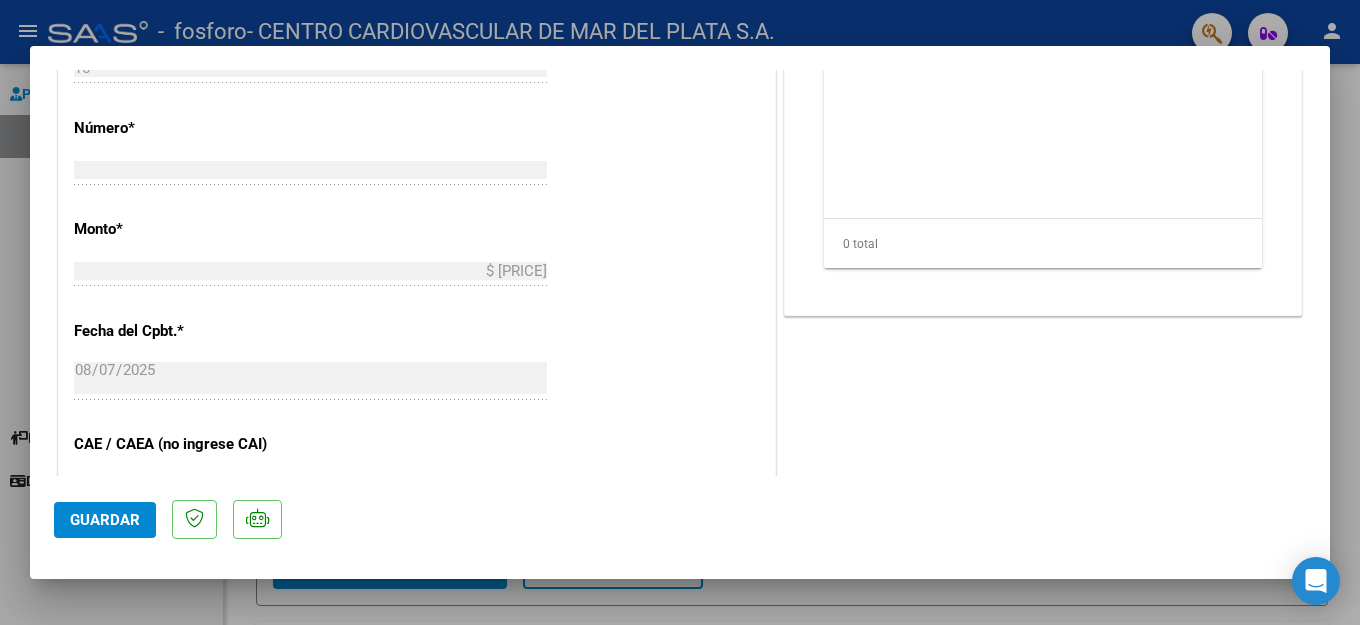 scroll, scrollTop: 267, scrollLeft: 0, axis: vertical 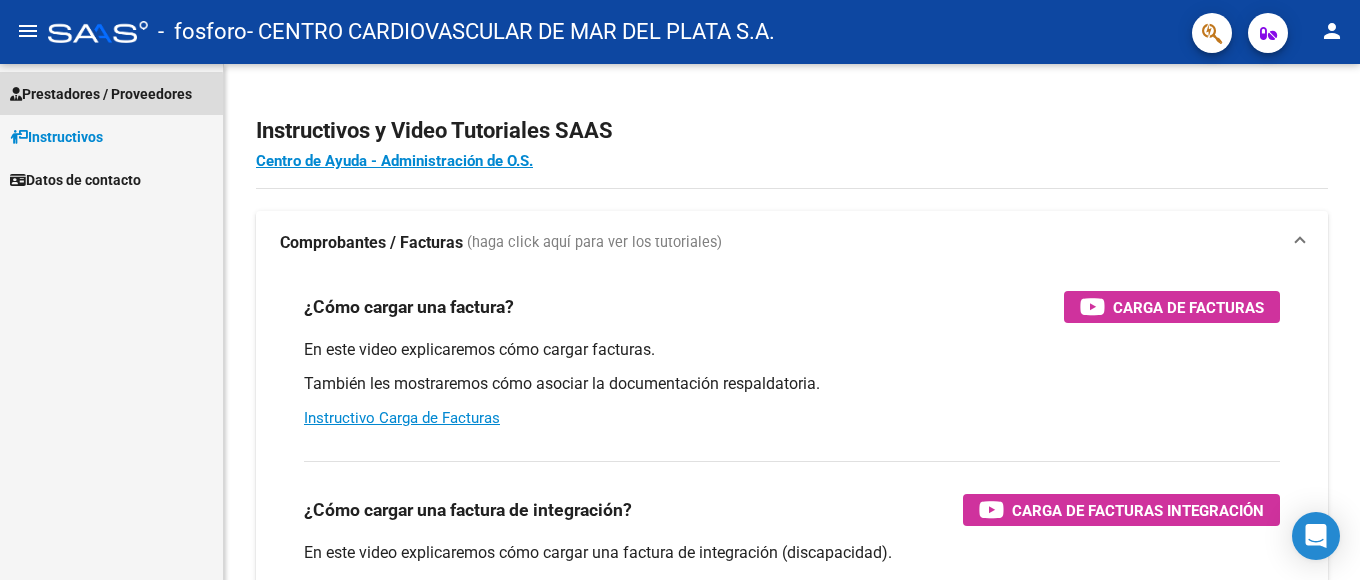 click on "Prestadores / Proveedores" at bounding box center (101, 94) 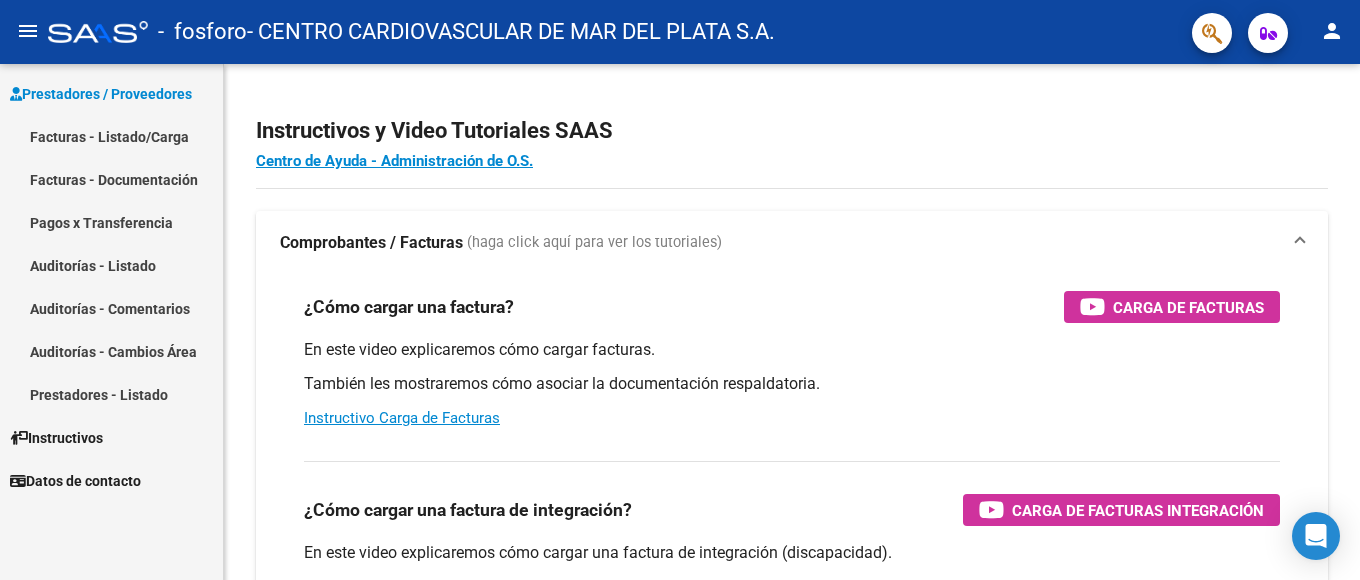 click on "Facturas - Listado/Carga" at bounding box center [111, 136] 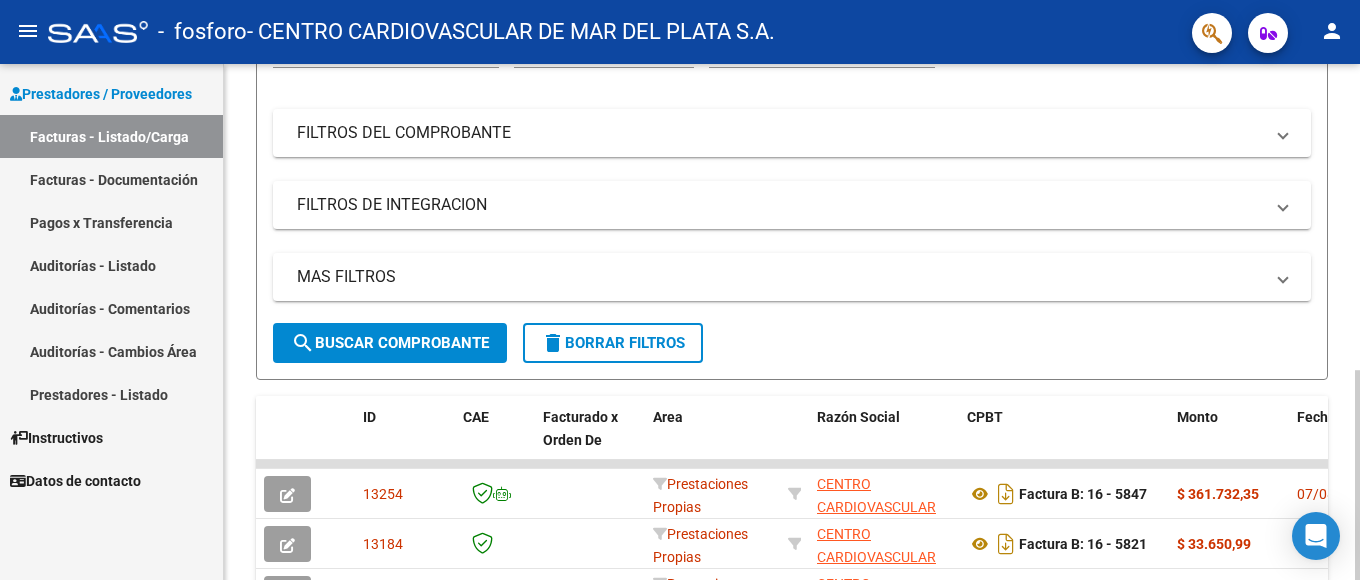 scroll, scrollTop: 0, scrollLeft: 0, axis: both 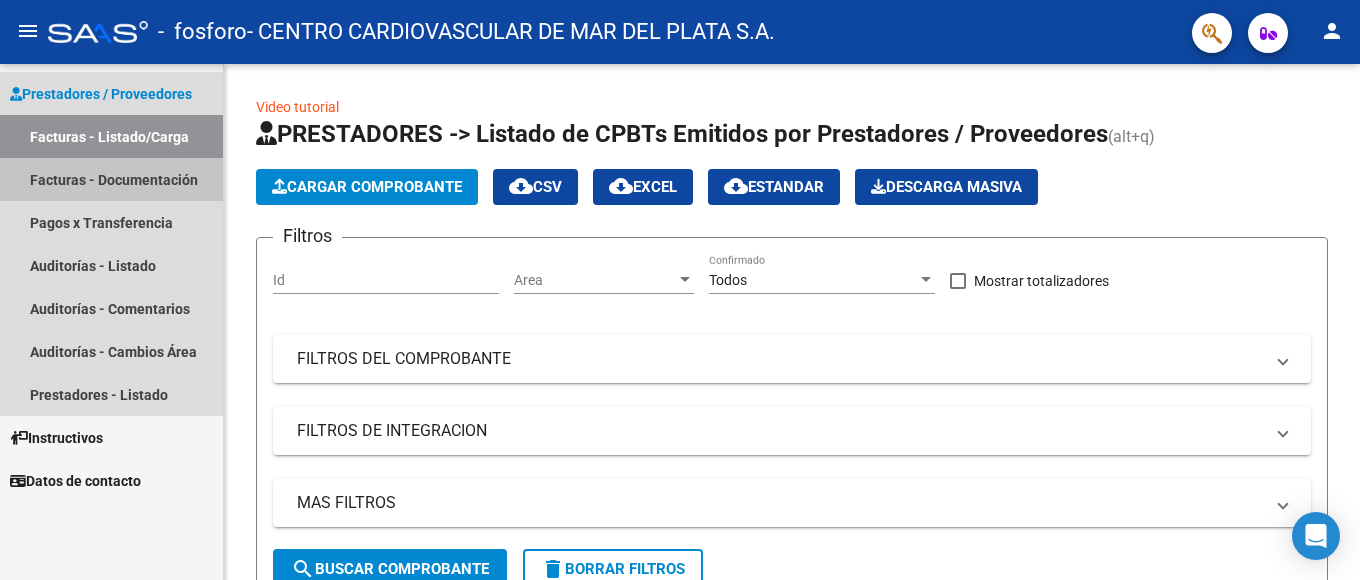 click on "Facturas - Documentación" at bounding box center (111, 179) 